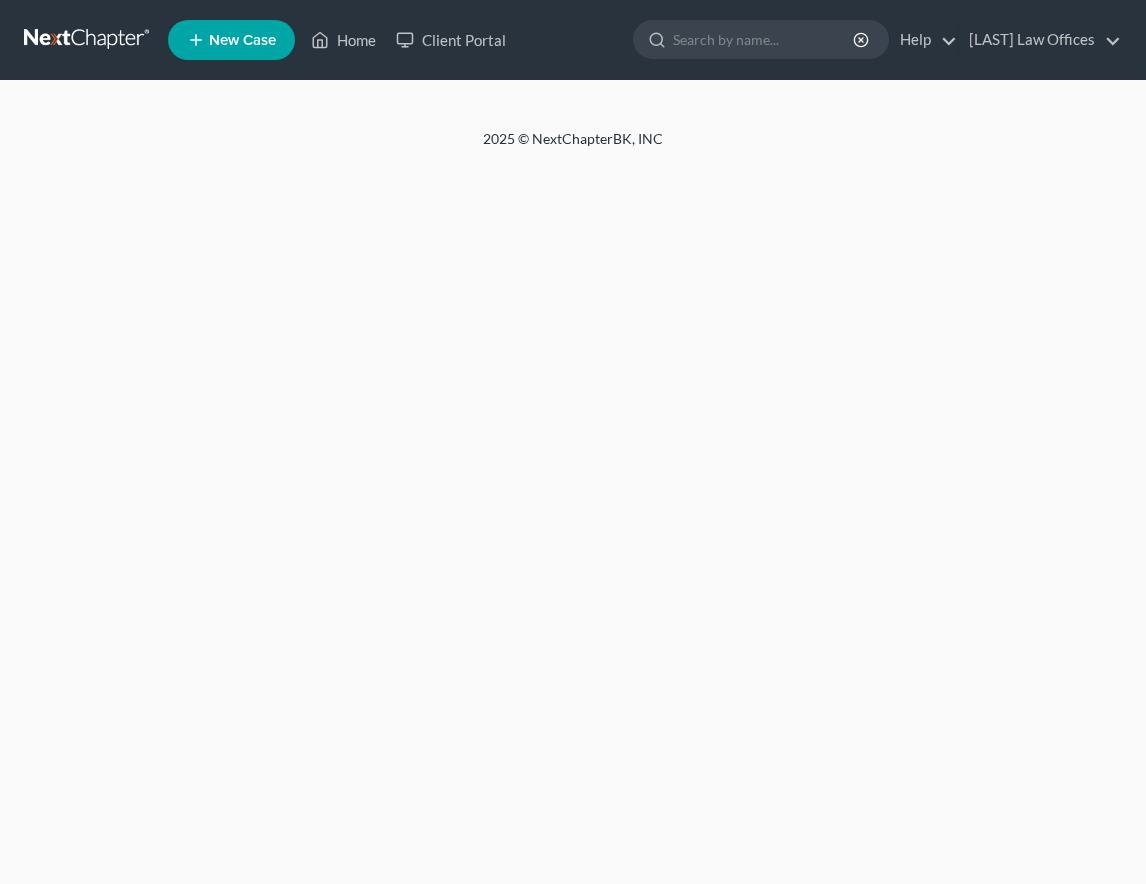 scroll, scrollTop: 0, scrollLeft: 0, axis: both 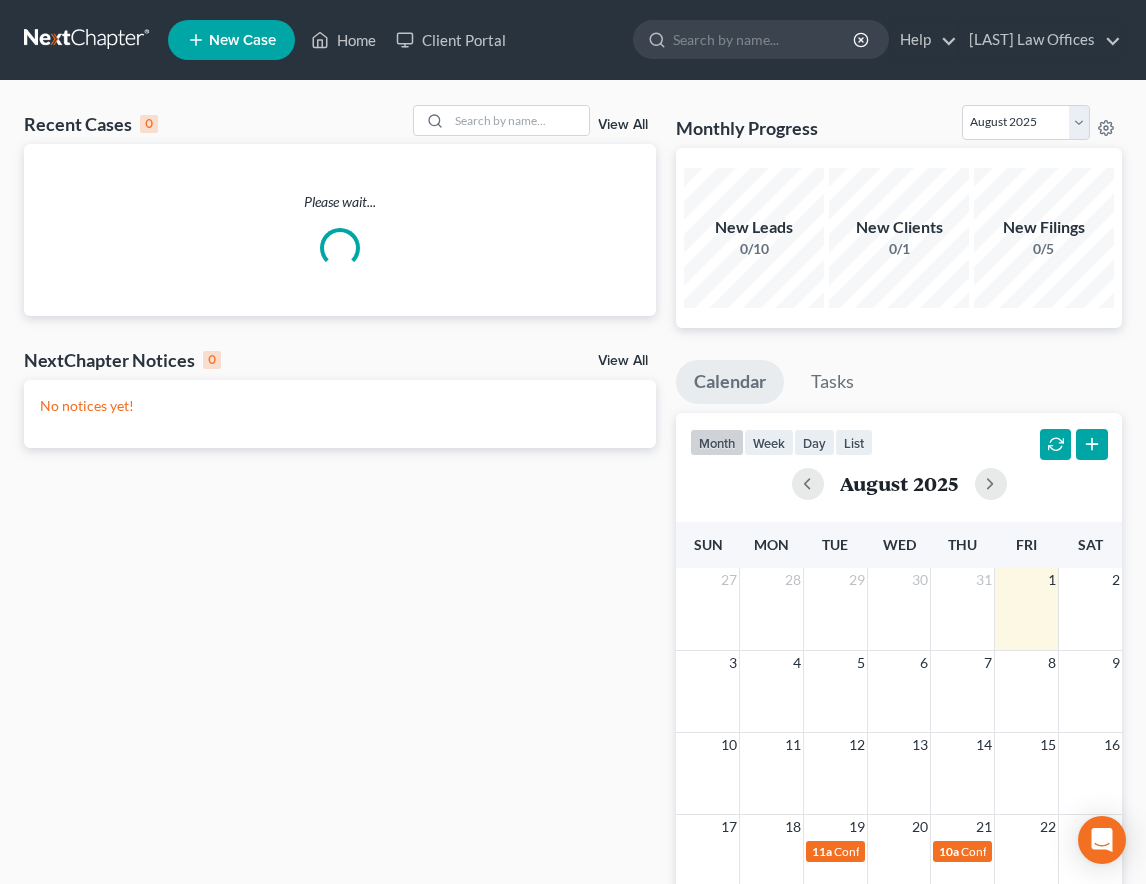 click on "New Case" at bounding box center [242, 40] 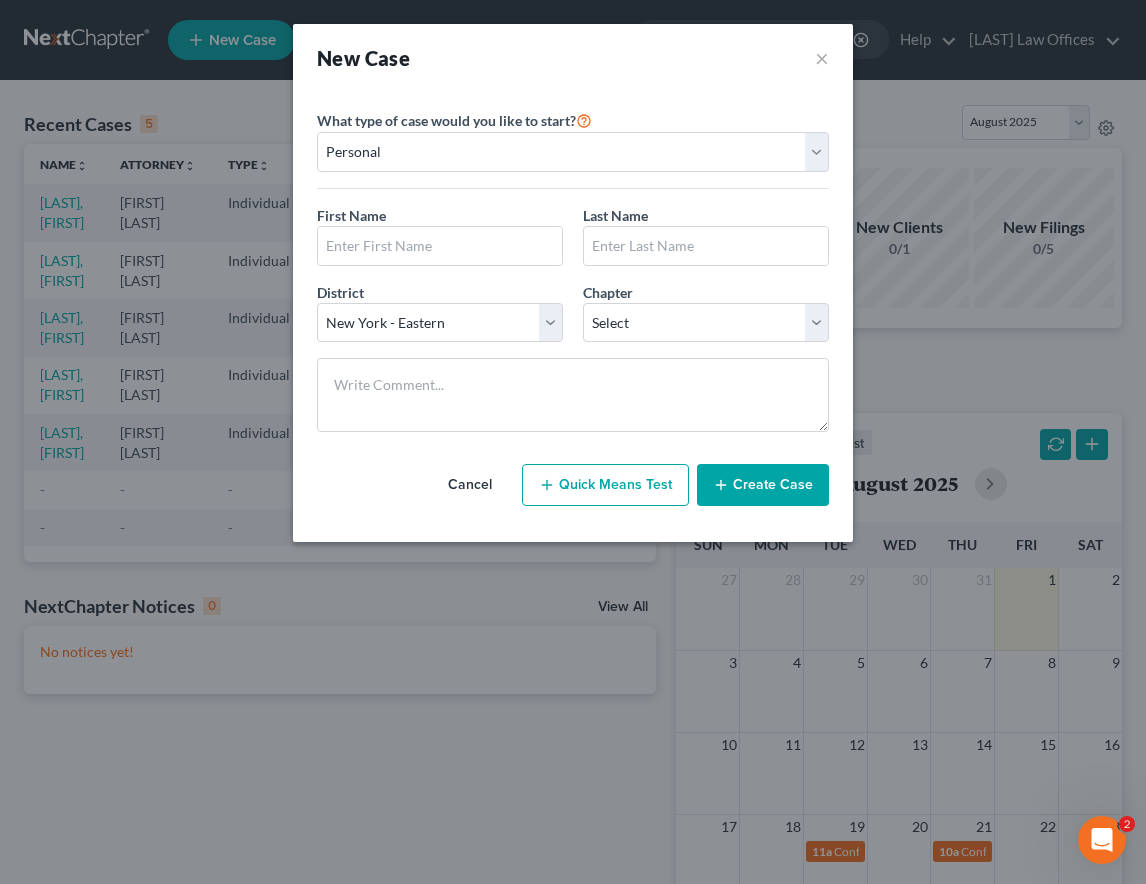 scroll, scrollTop: 0, scrollLeft: 0, axis: both 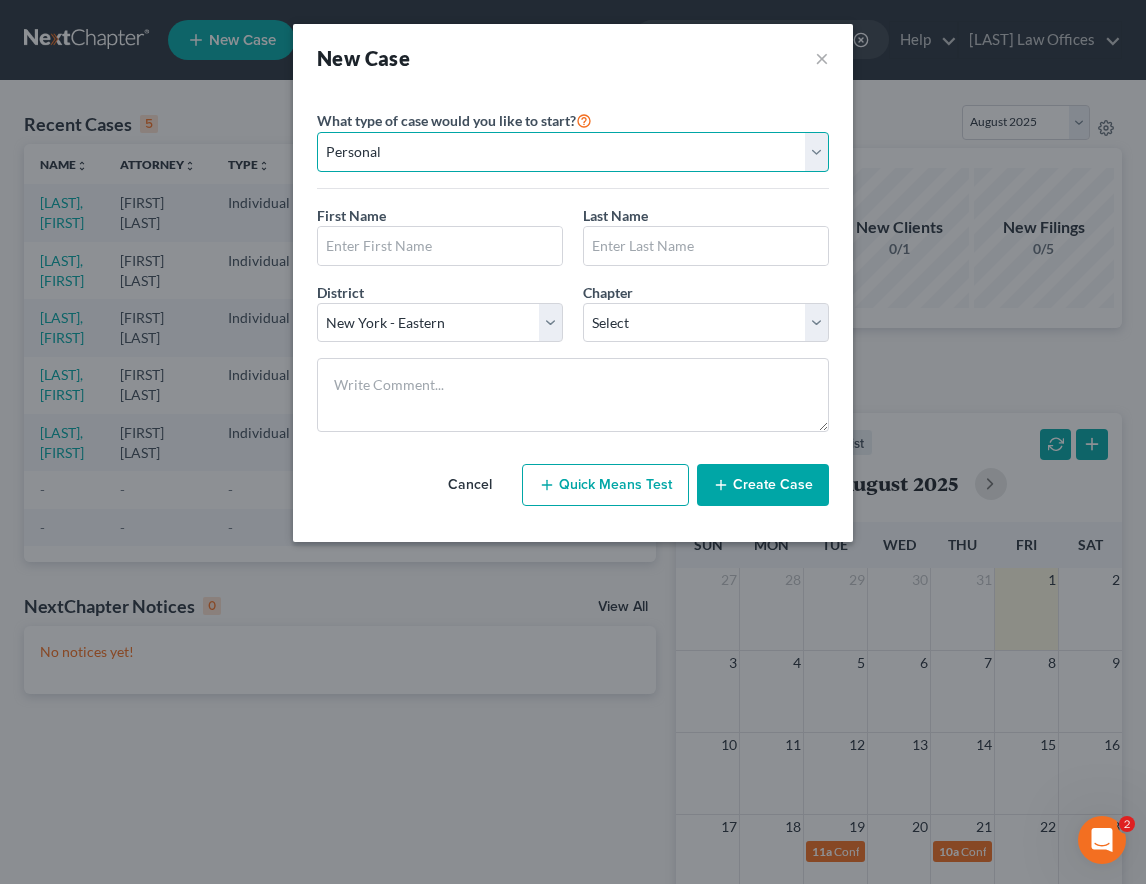 click on "Personal Business" at bounding box center [573, 152] 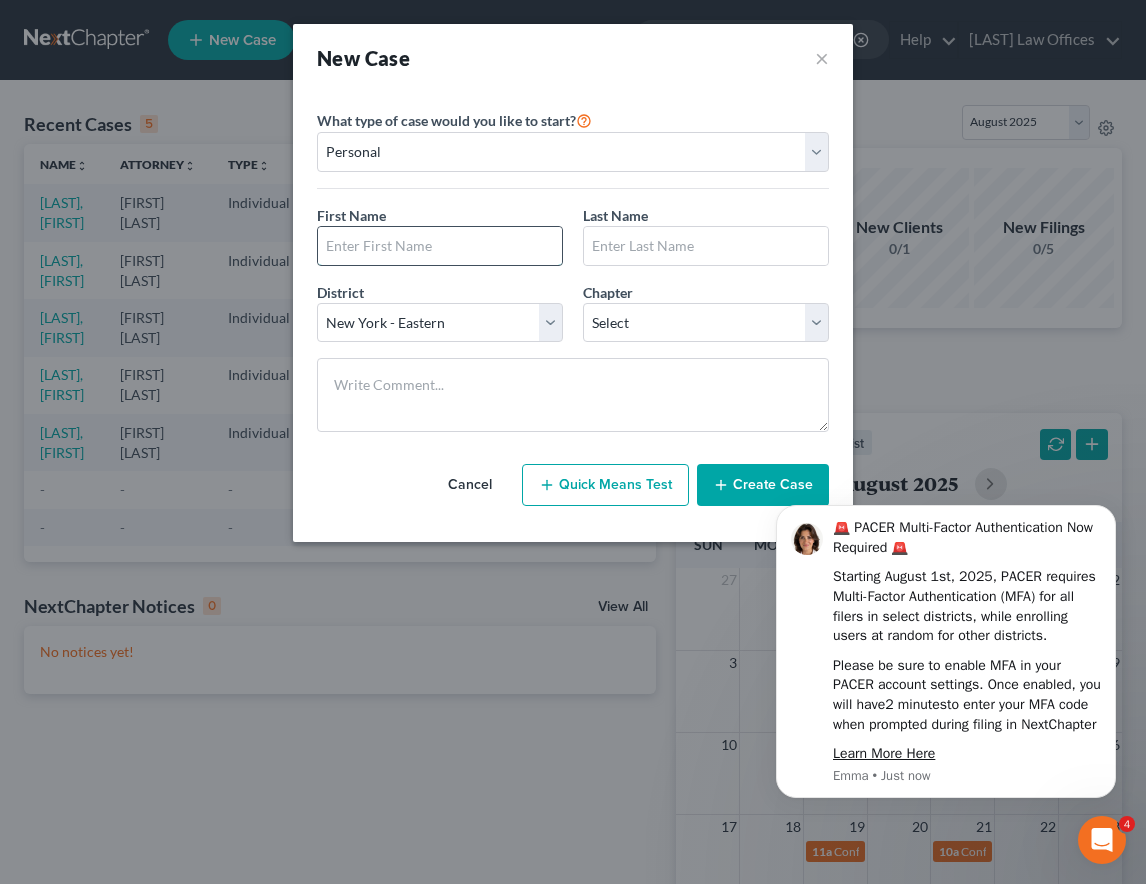 scroll, scrollTop: 0, scrollLeft: 0, axis: both 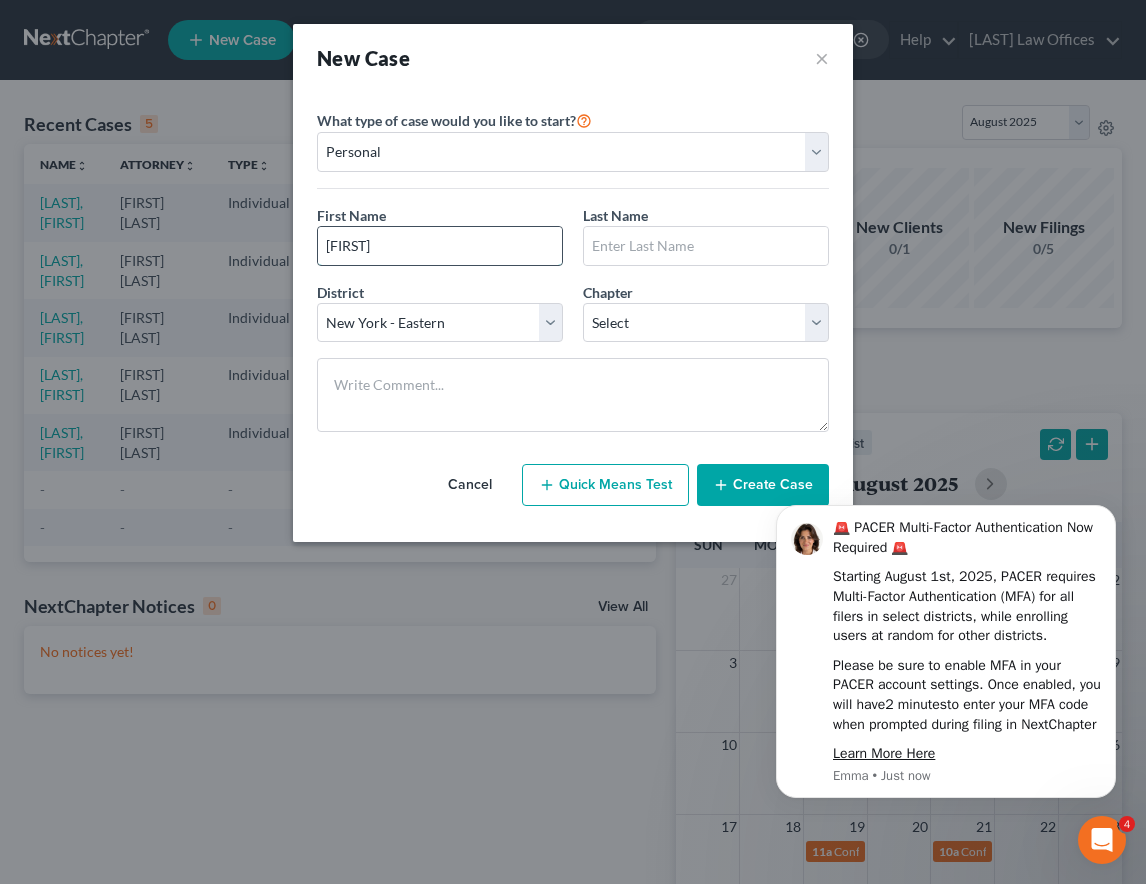 type on "[FIRST]" 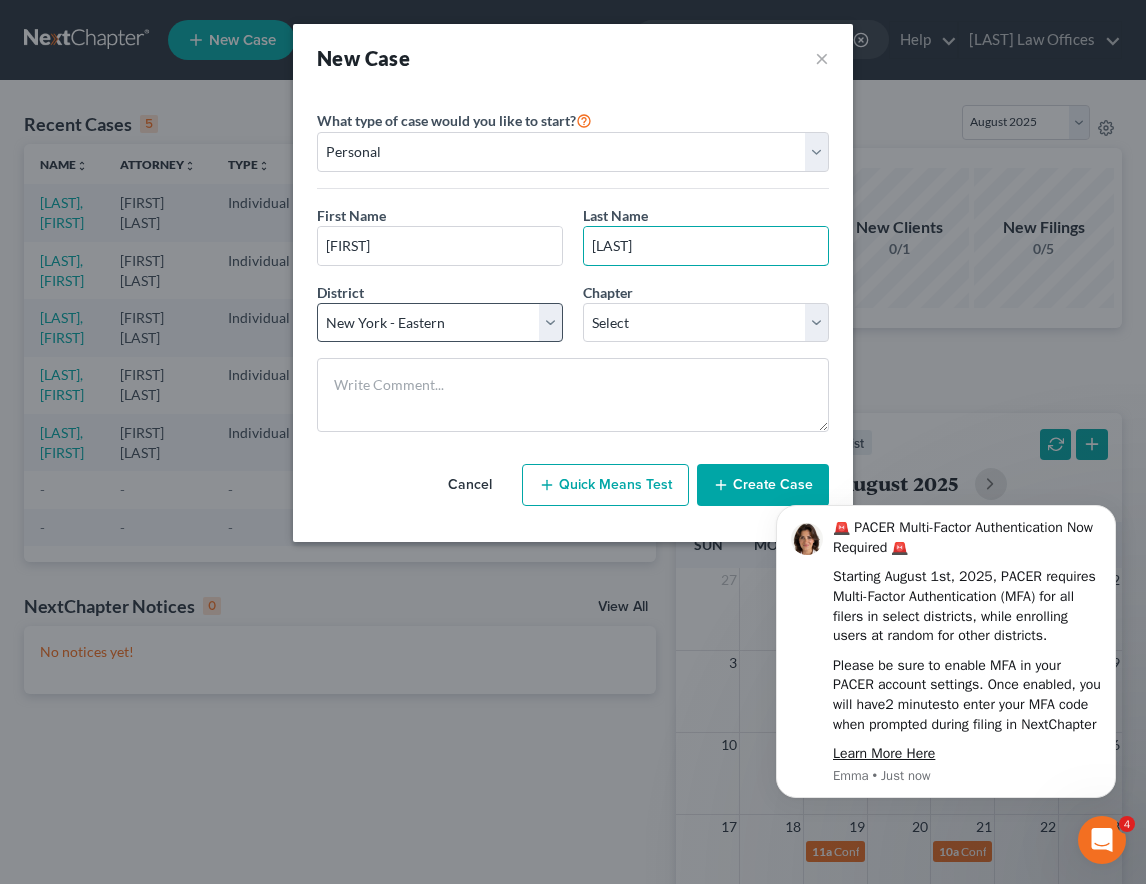 type on "[LAST]" 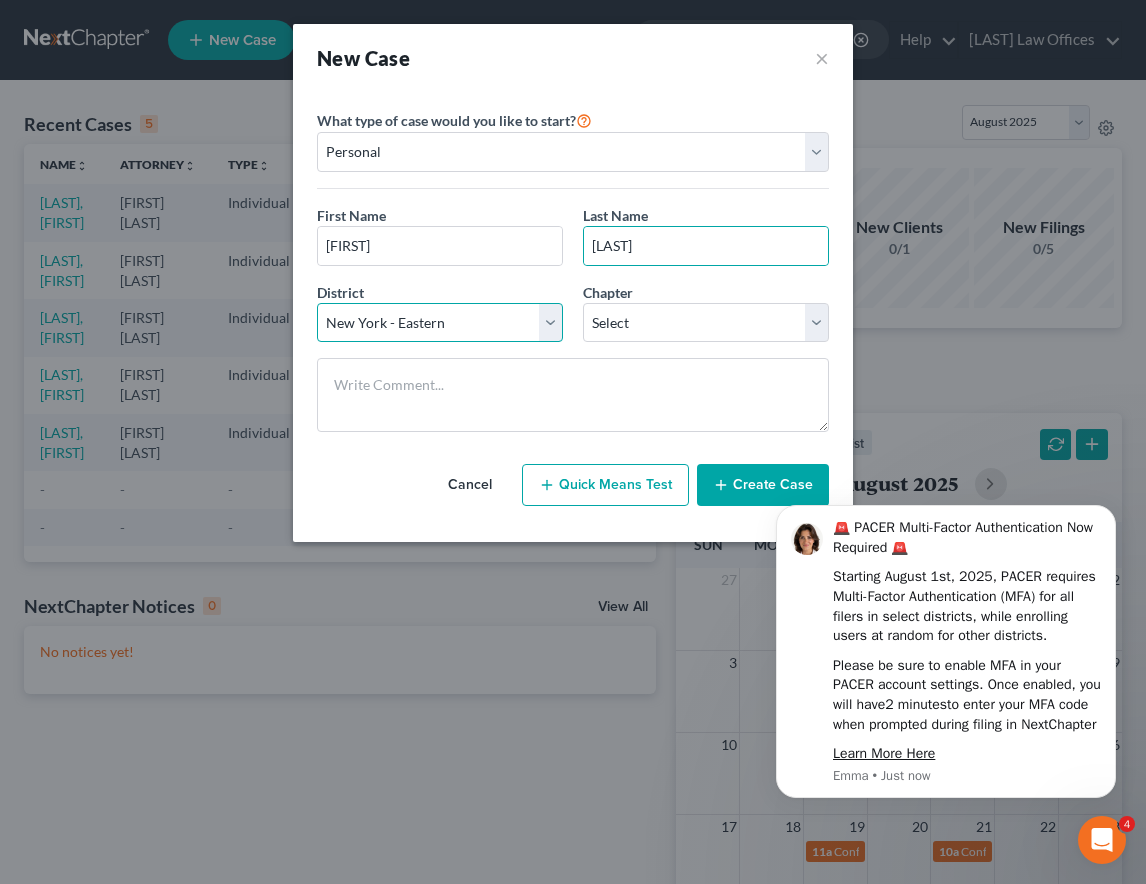 click on "Select Alabama - Middle Alabama - Northern Alabama - Southern Alaska Arizona Arkansas - Eastern Arkansas - Western California - Central California - Eastern California - Northern California - Southern Colorado Connecticut Delaware District of Columbia Florida - Middle Florida - Northern Florida - Southern Georgia - Middle Georgia - Northern Georgia - Southern Guam Hawaii Idaho Illinois - Central Illinois - Northern Illinois - Southern Indiana - Northern Indiana - Southern Iowa - Northern Iowa - Southern Kansas Kentucky - Eastern Kentucky - Western Louisiana - Eastern Louisiana - Middle Louisiana - Western Maine Maryland Massachusetts Michigan - Eastern Michigan - Western Minnesota Mississippi - Northern Mississippi - Southern Missouri - Eastern Missouri - Western Montana Nebraska Nevada New Hampshire New Jersey New Mexico New York - Eastern New York - Northern New York - Southern New York - Western North Carolina - Eastern North Carolina - Middle North Carolina - Western North Dakota Ohio - Northern Oregon" at bounding box center [440, 323] 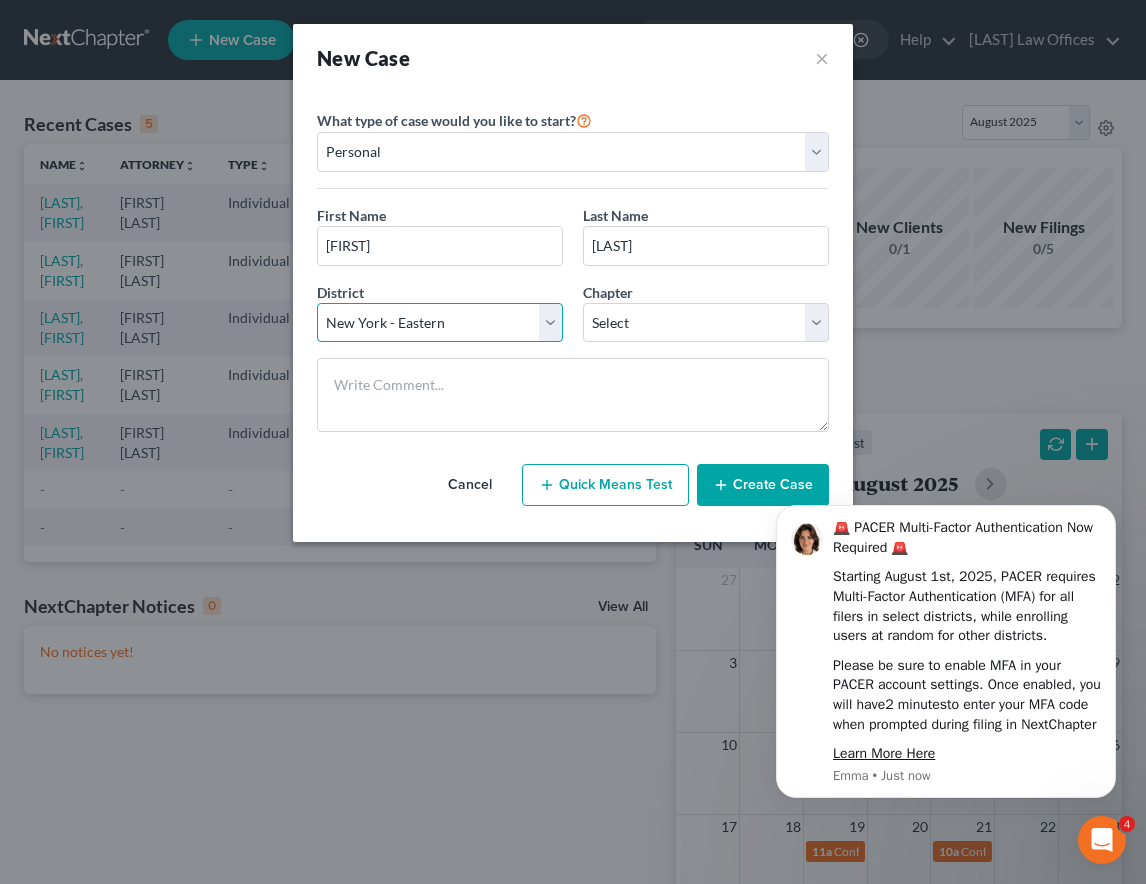select on "79" 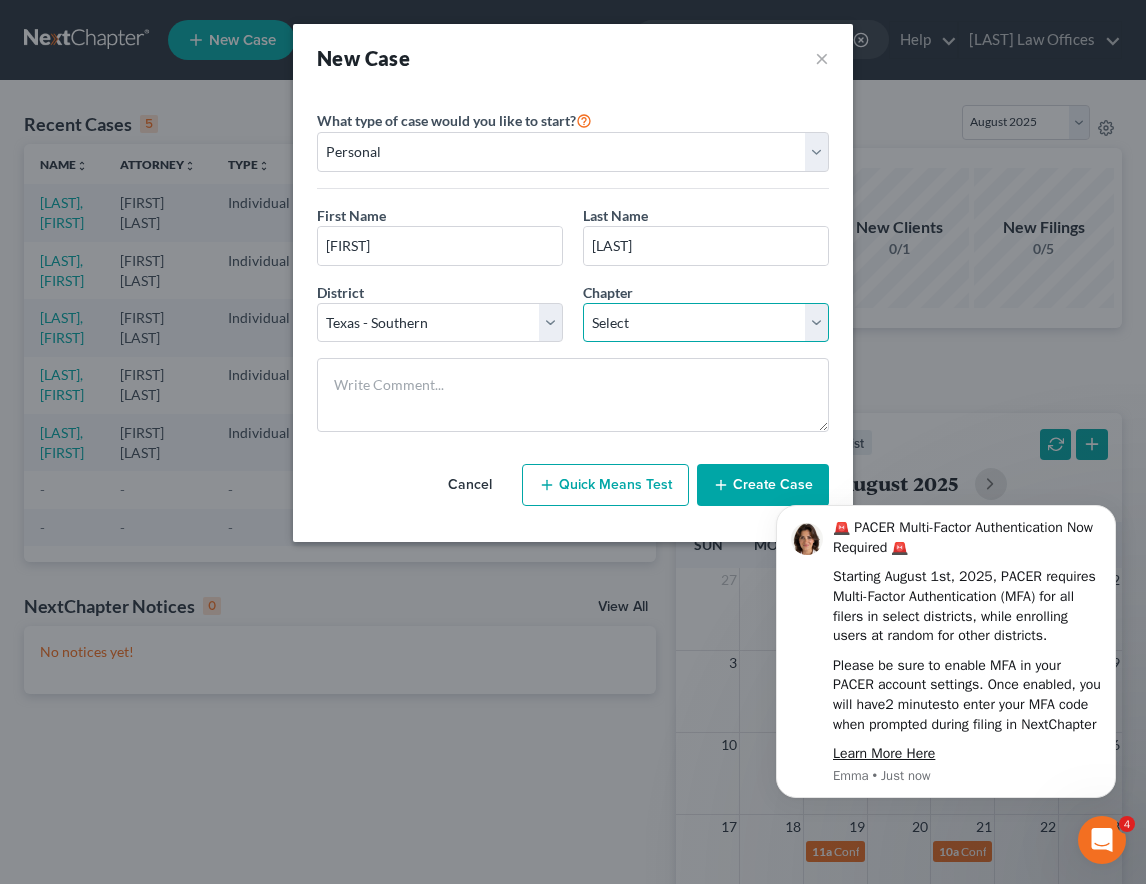 click on "Select 7 11 12 13" at bounding box center [706, 323] 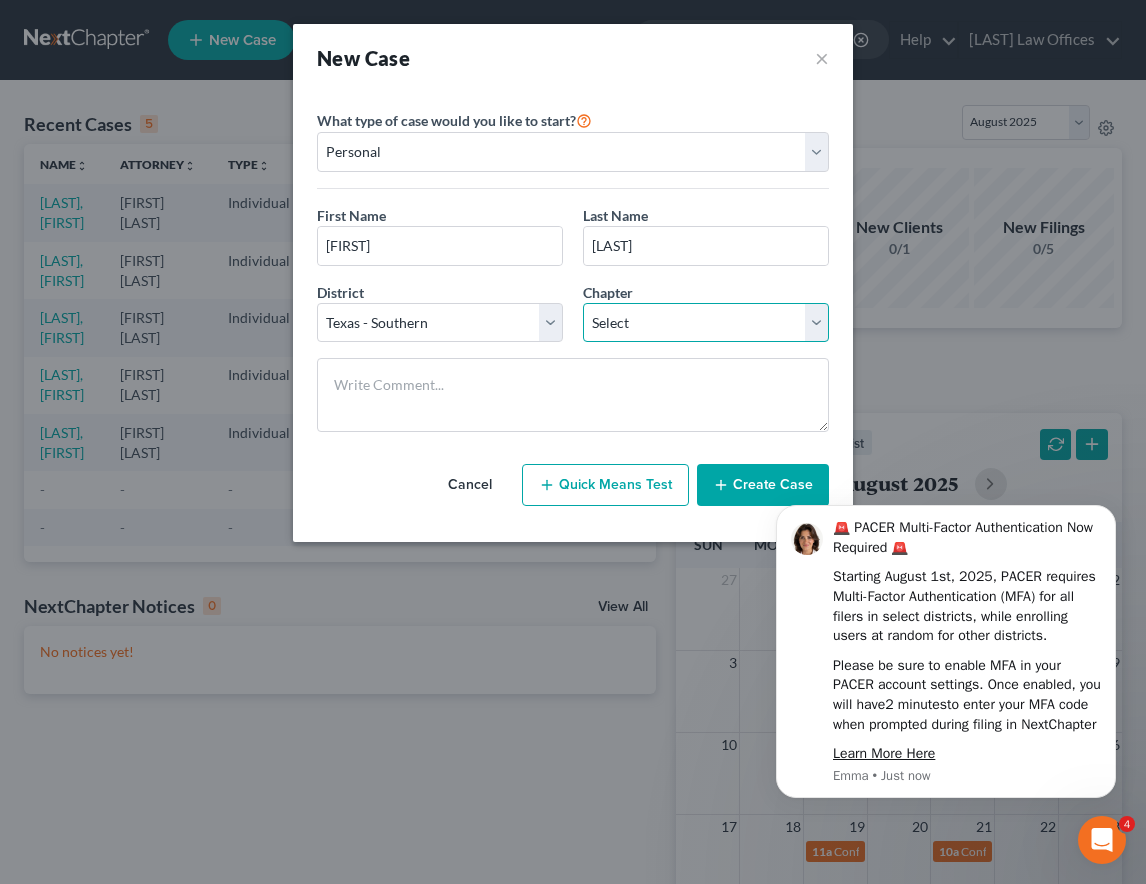 select on "3" 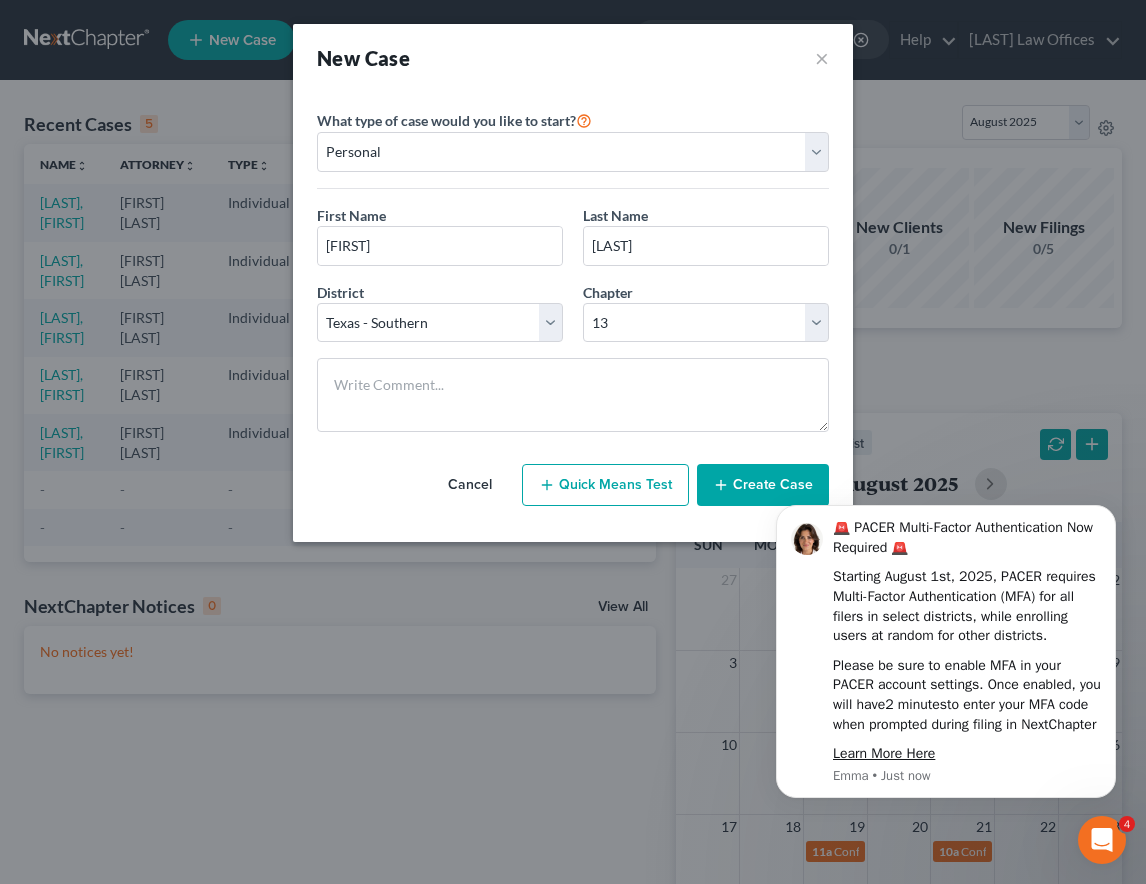 click on "Create Case" at bounding box center [763, 485] 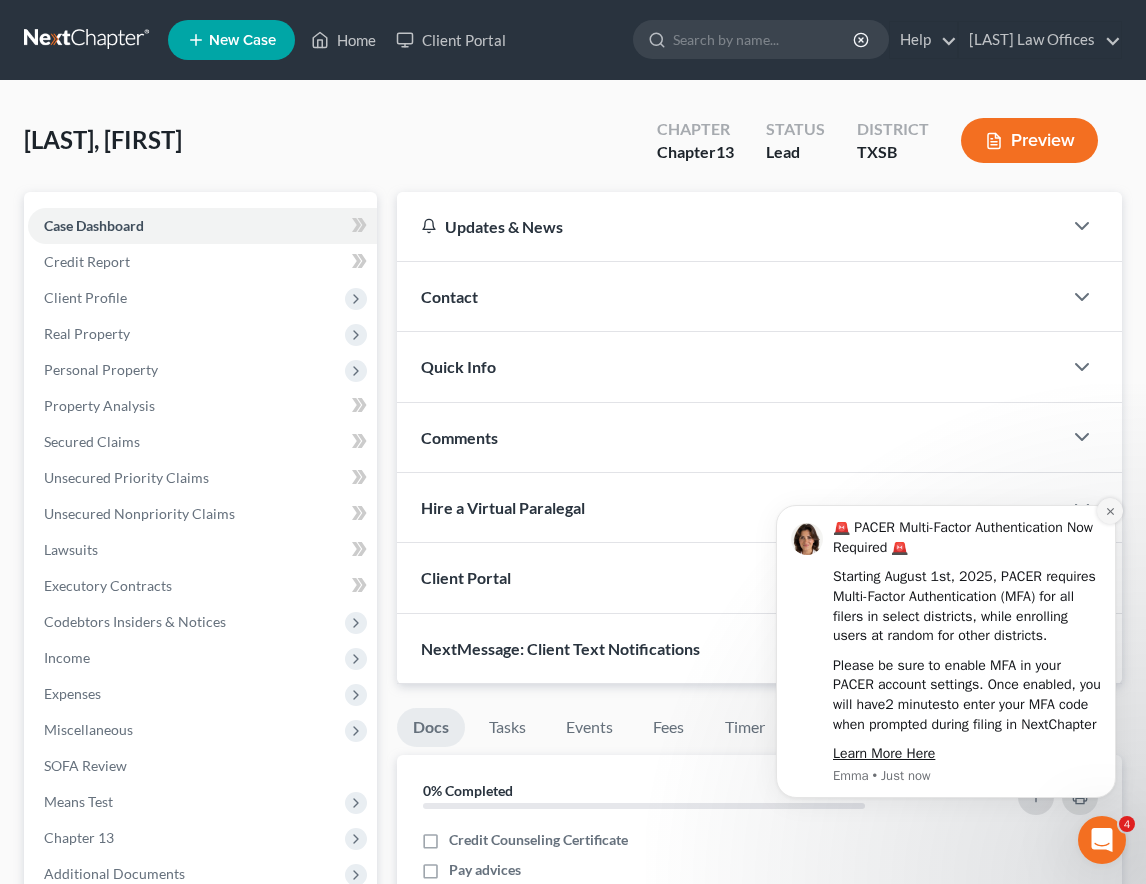 click at bounding box center (1110, 511) 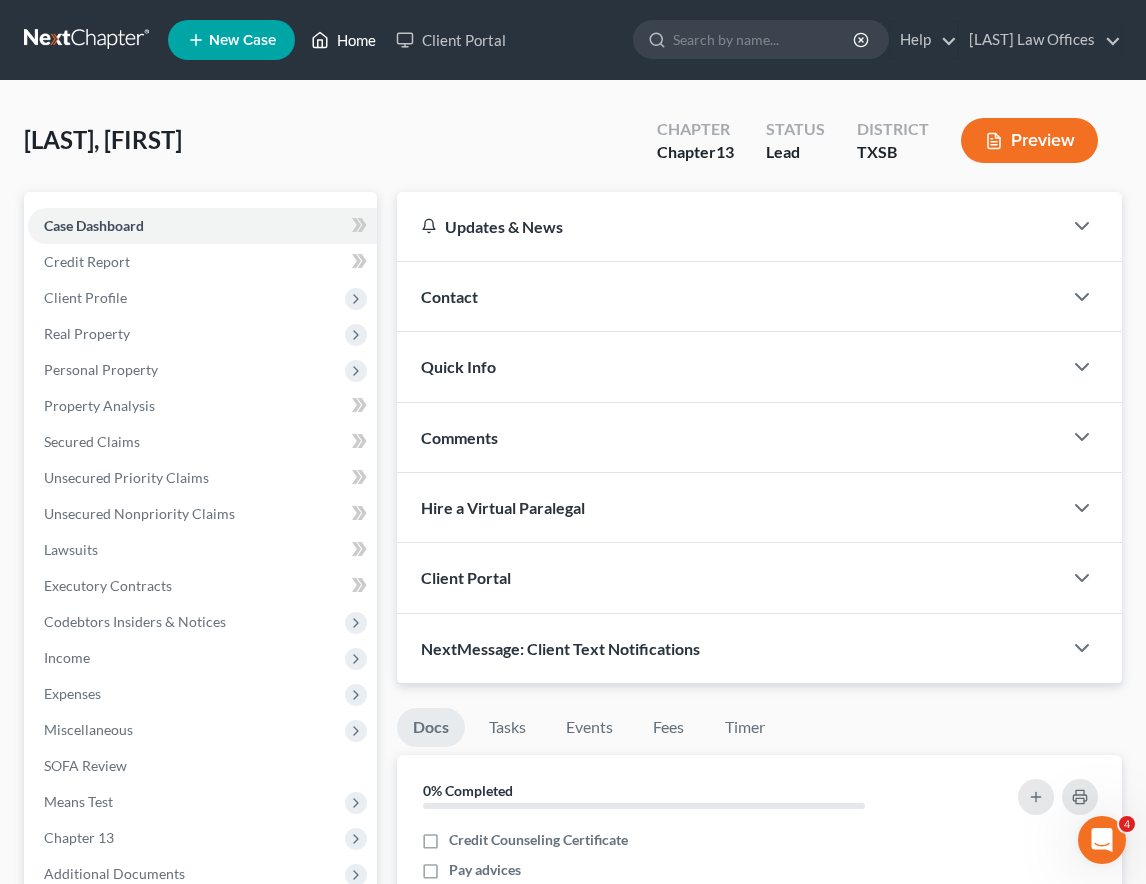 drag, startPoint x: 341, startPoint y: 45, endPoint x: 333, endPoint y: 52, distance: 10.630146 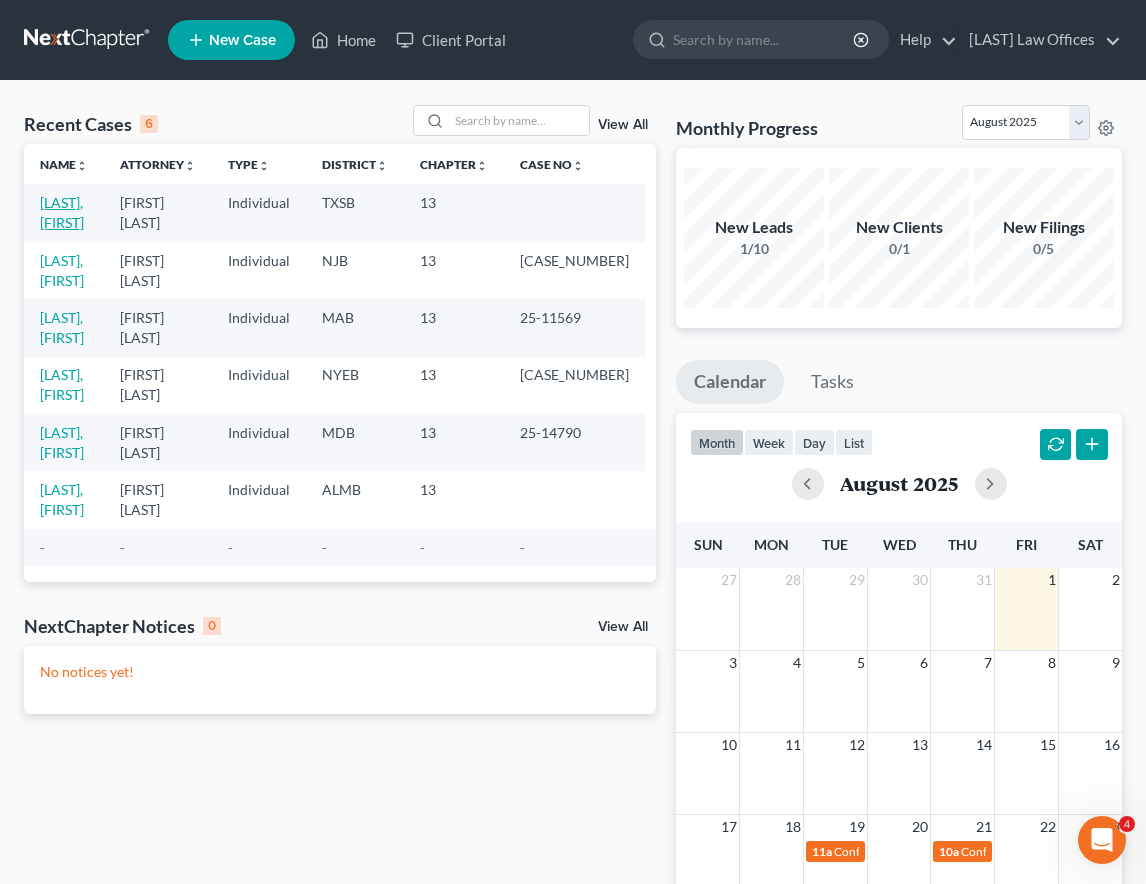 click on "[LAST], [FIRST]" at bounding box center (62, 212) 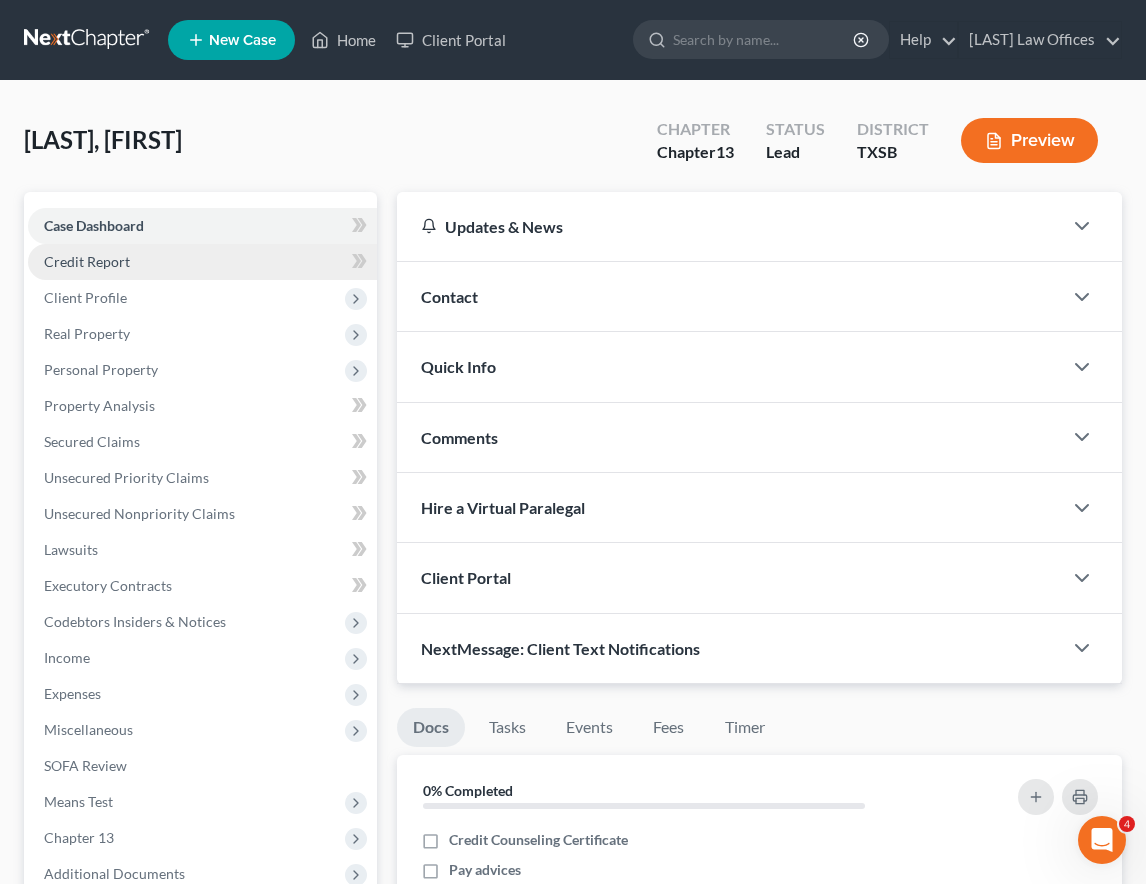 click on "Credit Report" at bounding box center [202, 262] 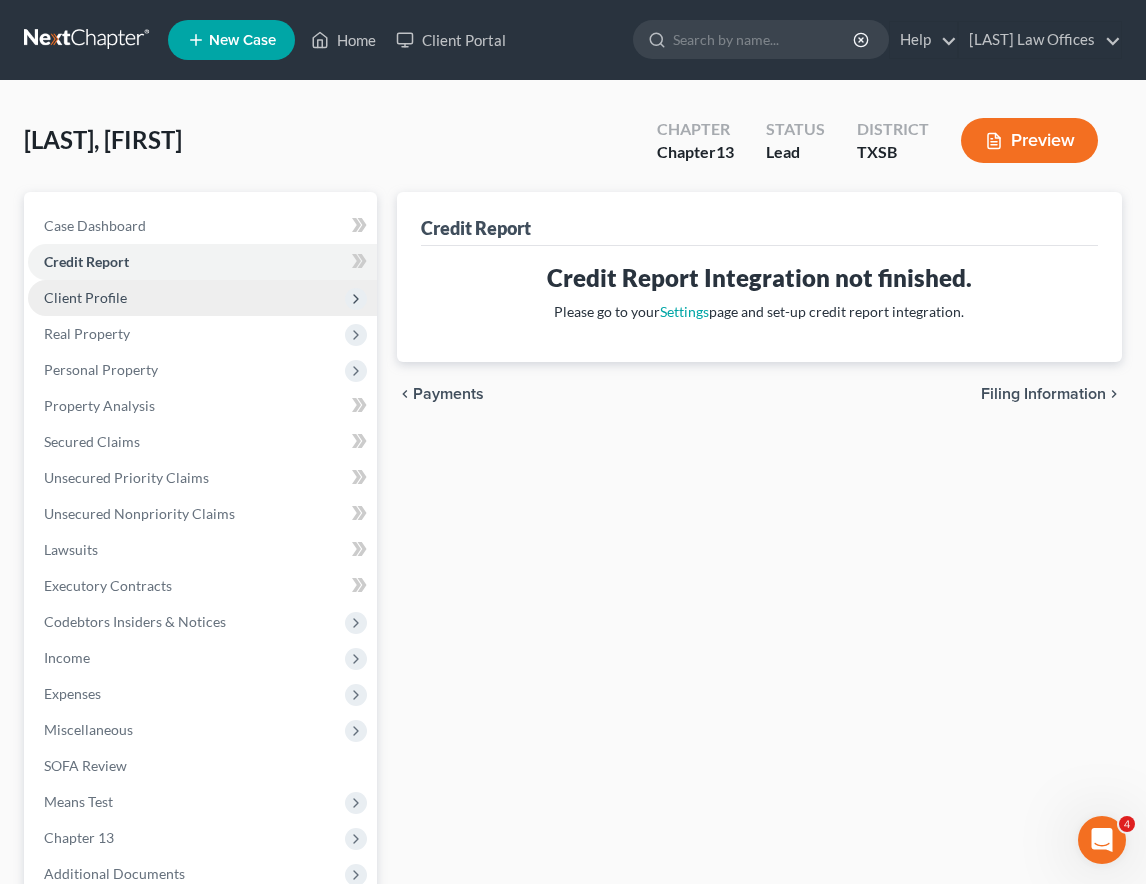 click on "Client Profile" at bounding box center (202, 298) 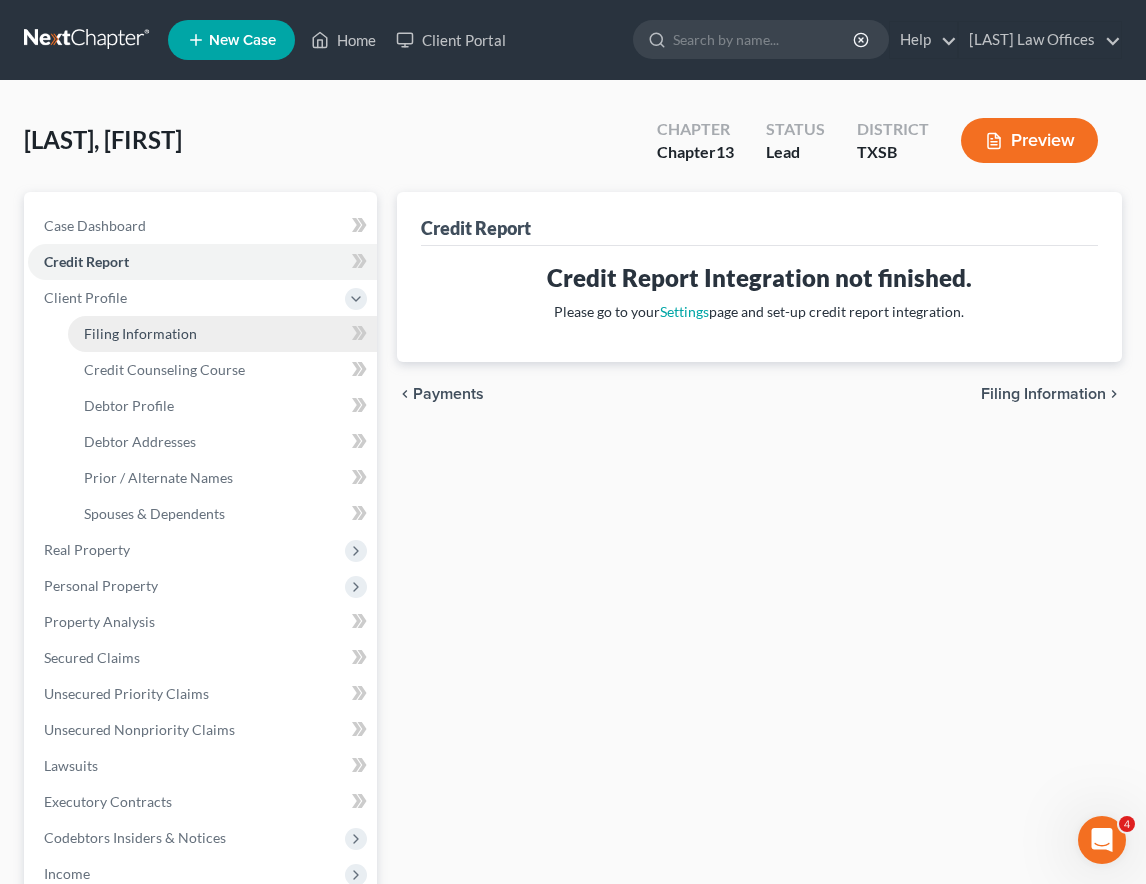 click on "Filing Information" at bounding box center (140, 333) 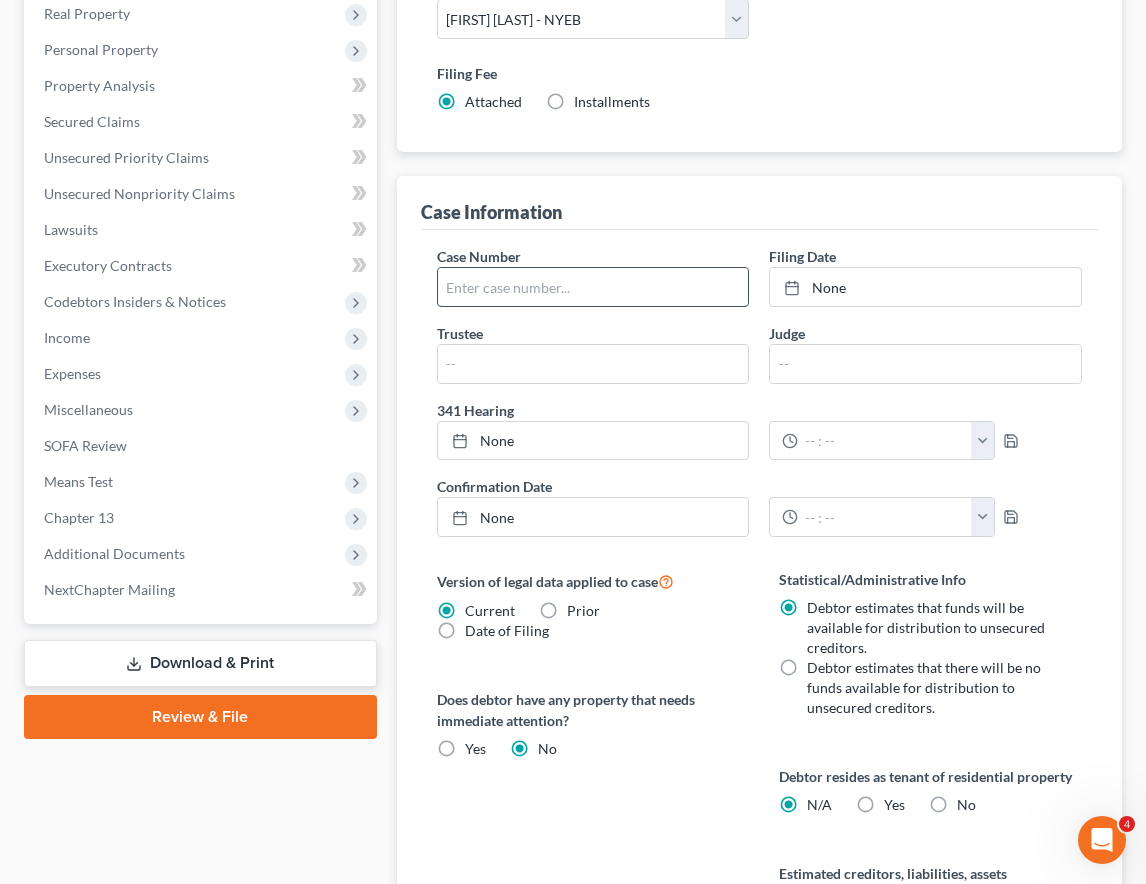 scroll, scrollTop: 550, scrollLeft: 0, axis: vertical 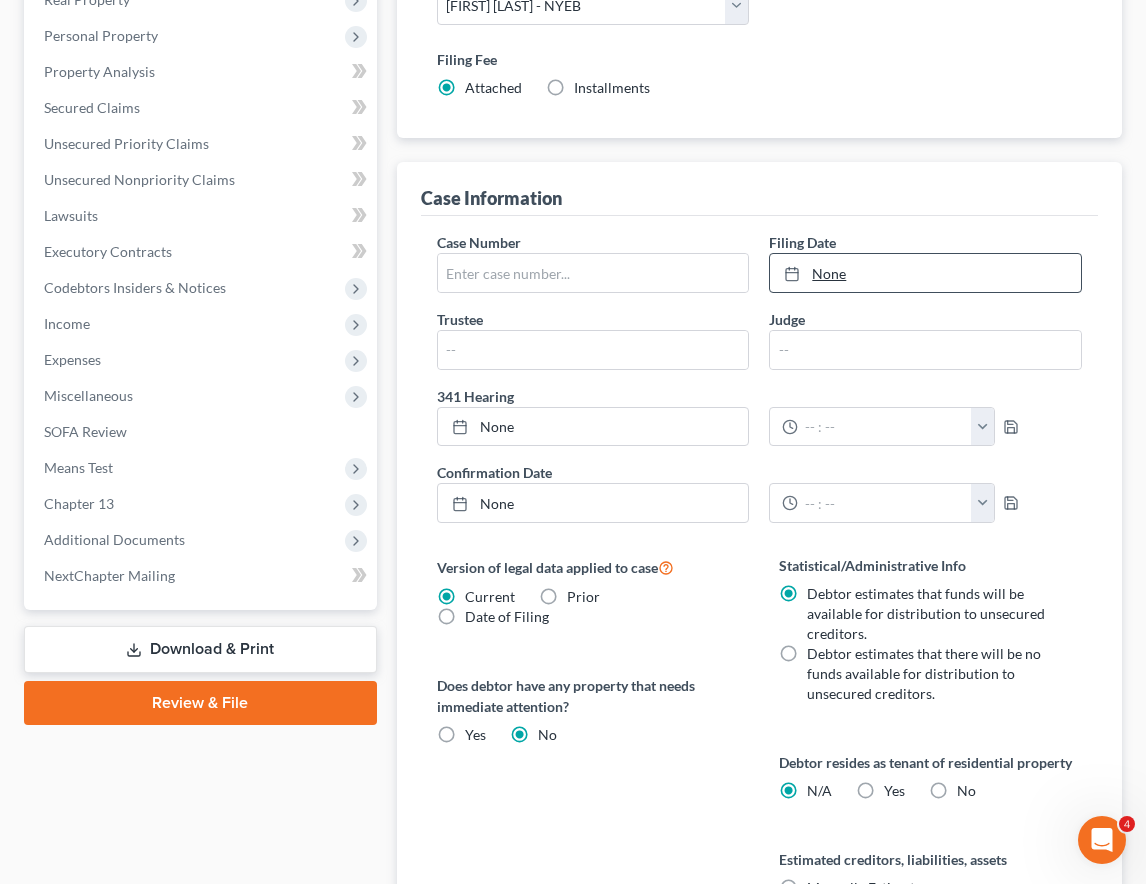 click on "None" at bounding box center (925, 273) 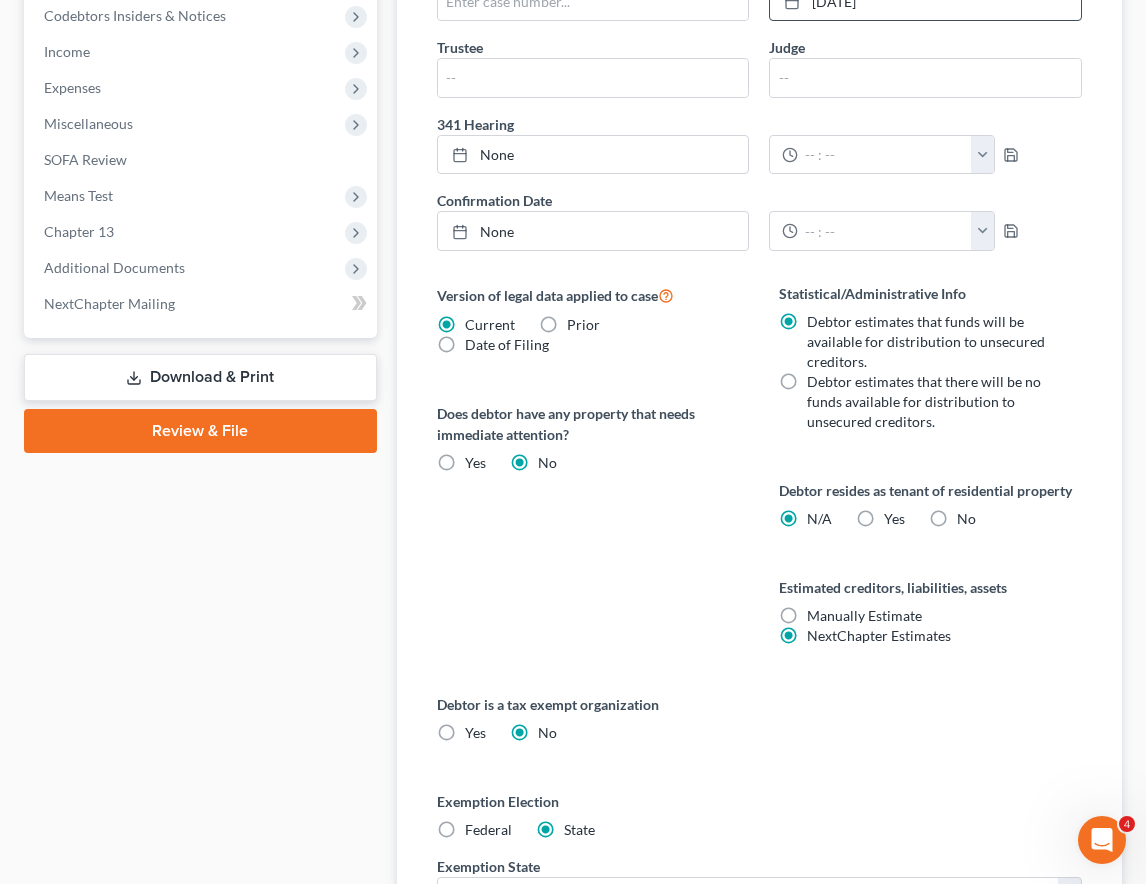 scroll, scrollTop: 836, scrollLeft: 0, axis: vertical 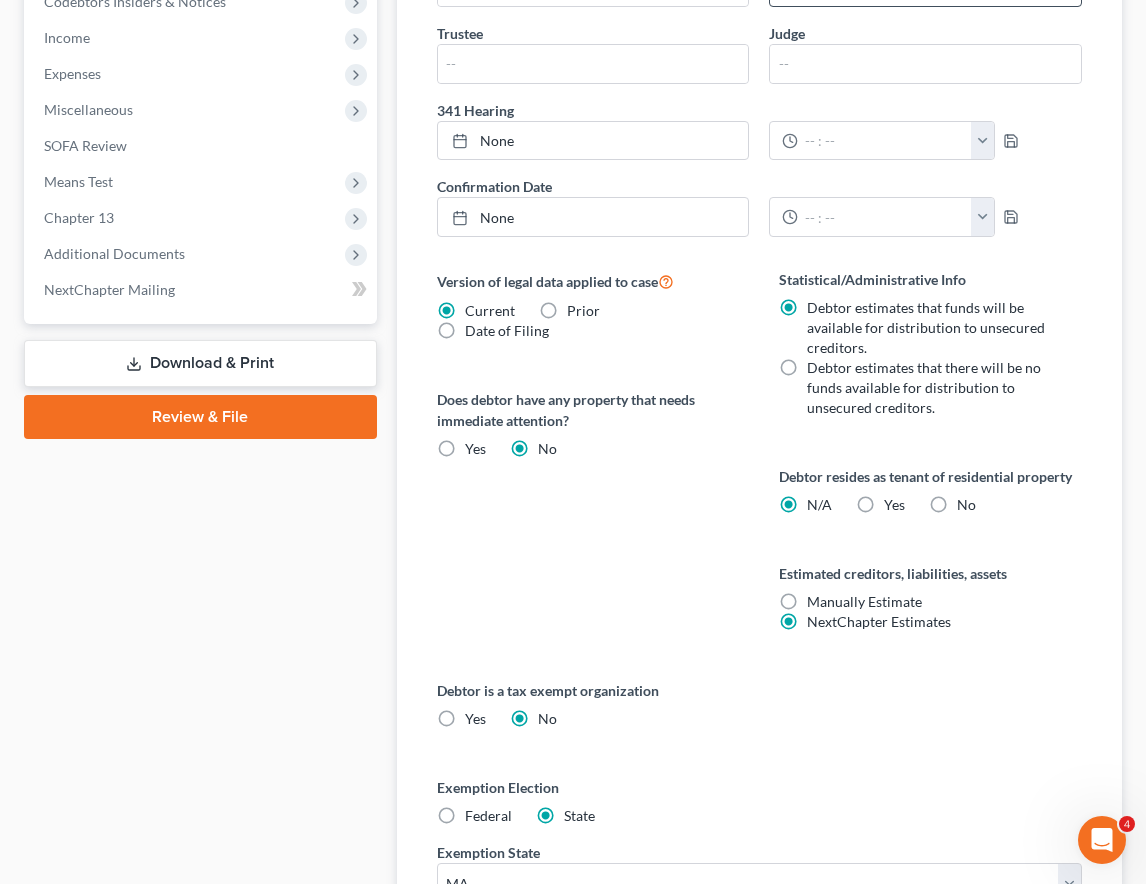 click on "Debtor estimates that there will be no funds available for distribution to unsecured creditors." at bounding box center [932, 388] 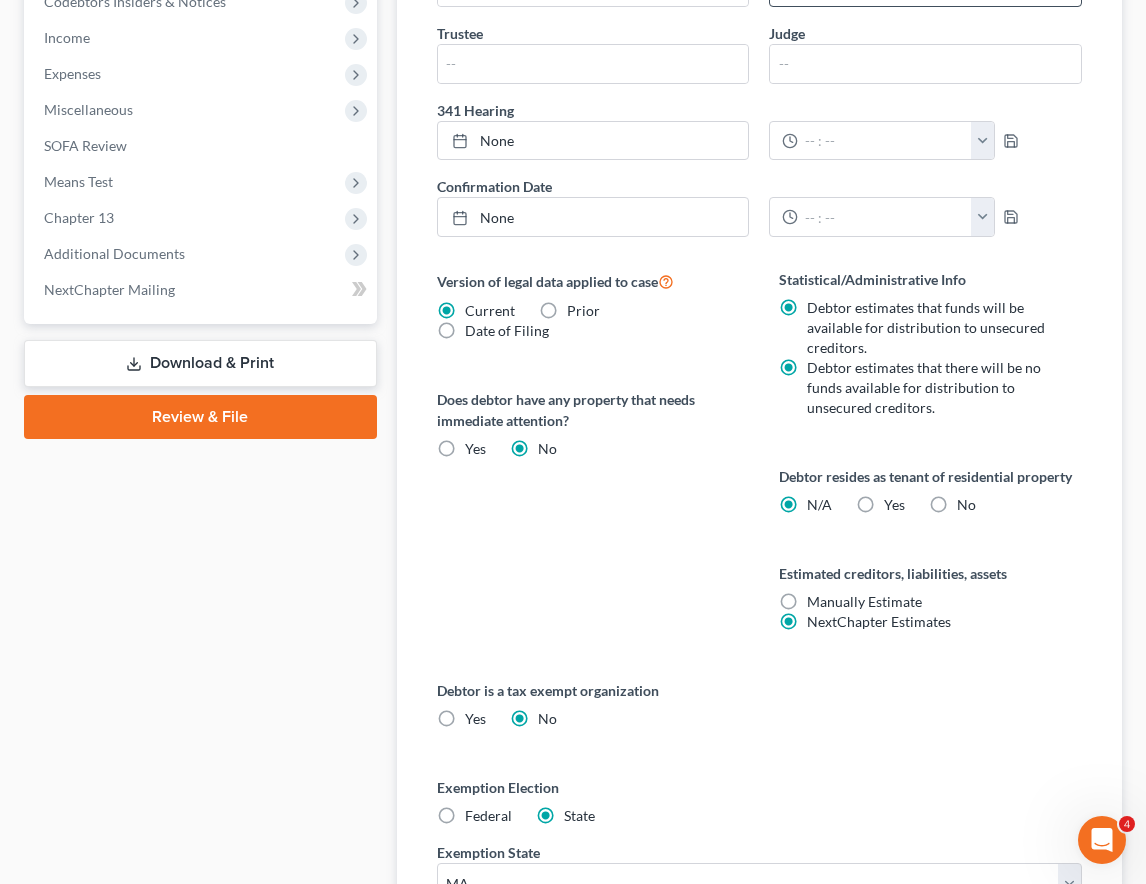 radio on "false" 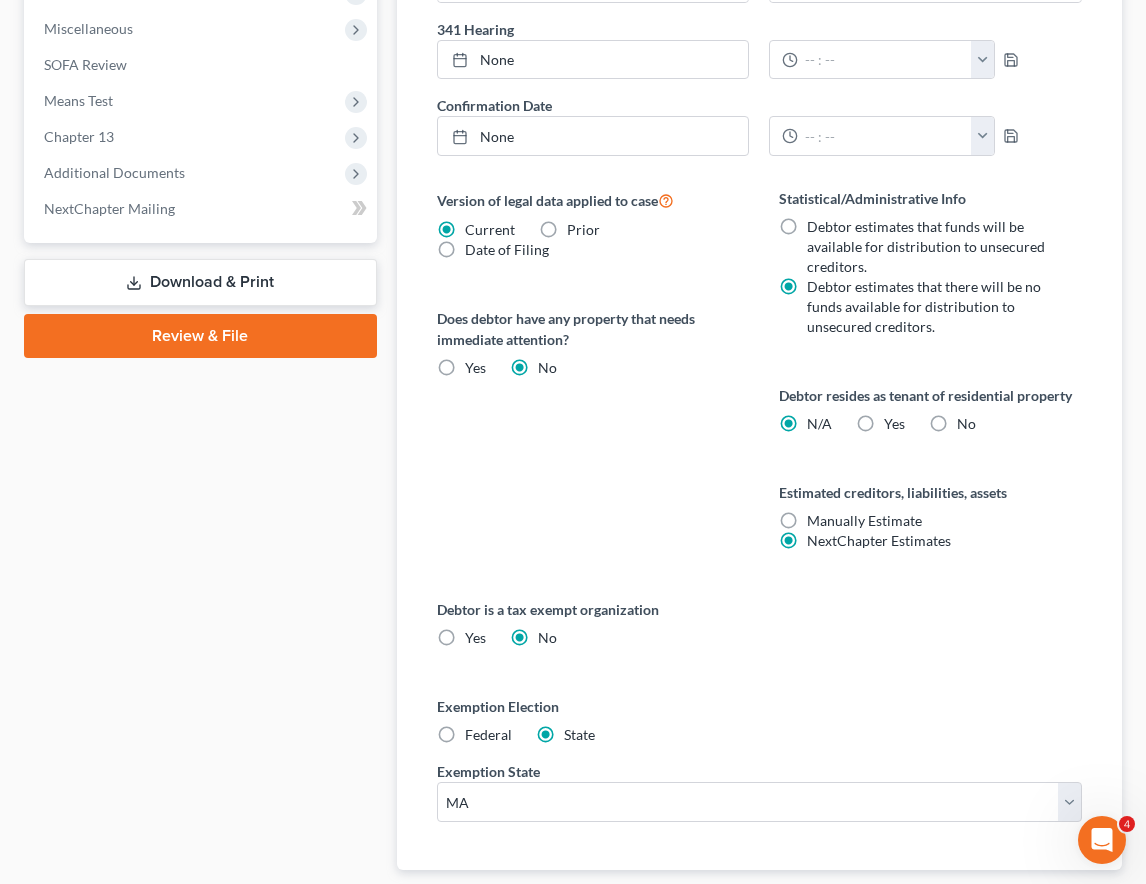 scroll, scrollTop: 922, scrollLeft: 0, axis: vertical 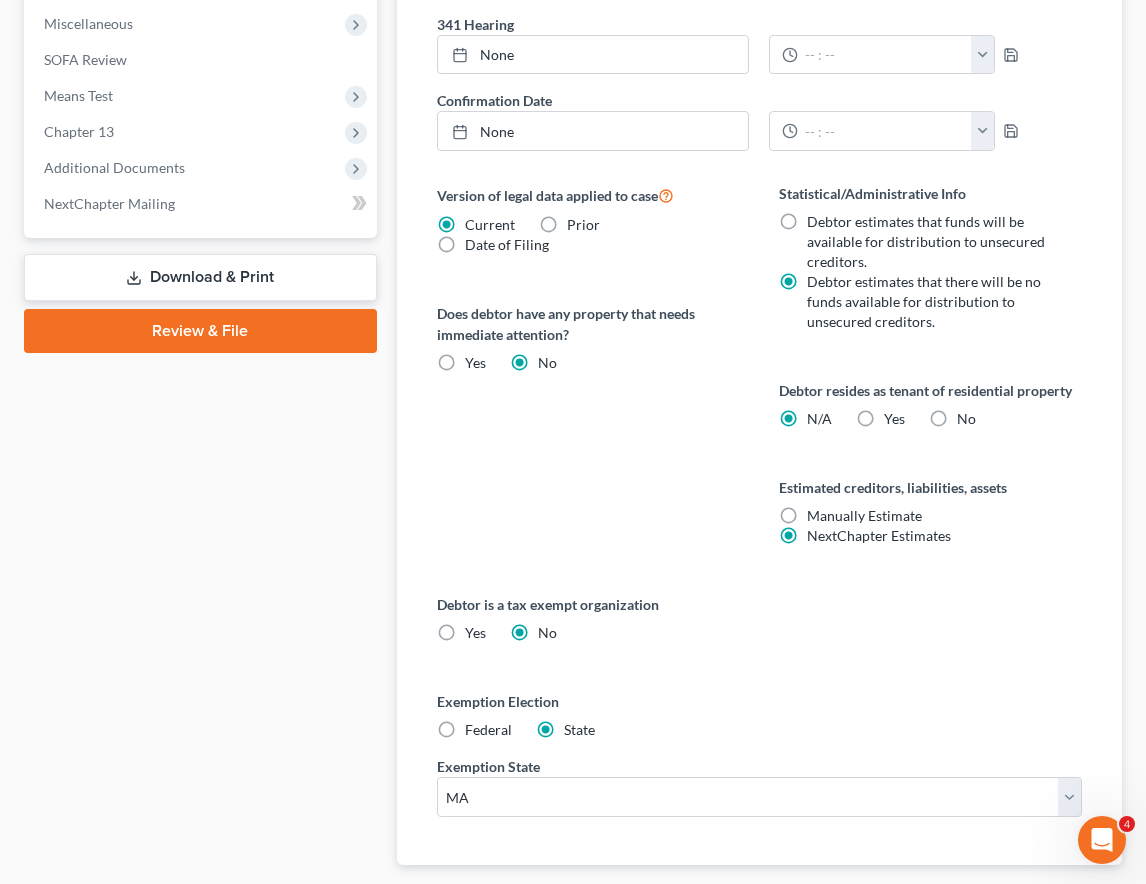 click on "No" at bounding box center (966, 419) 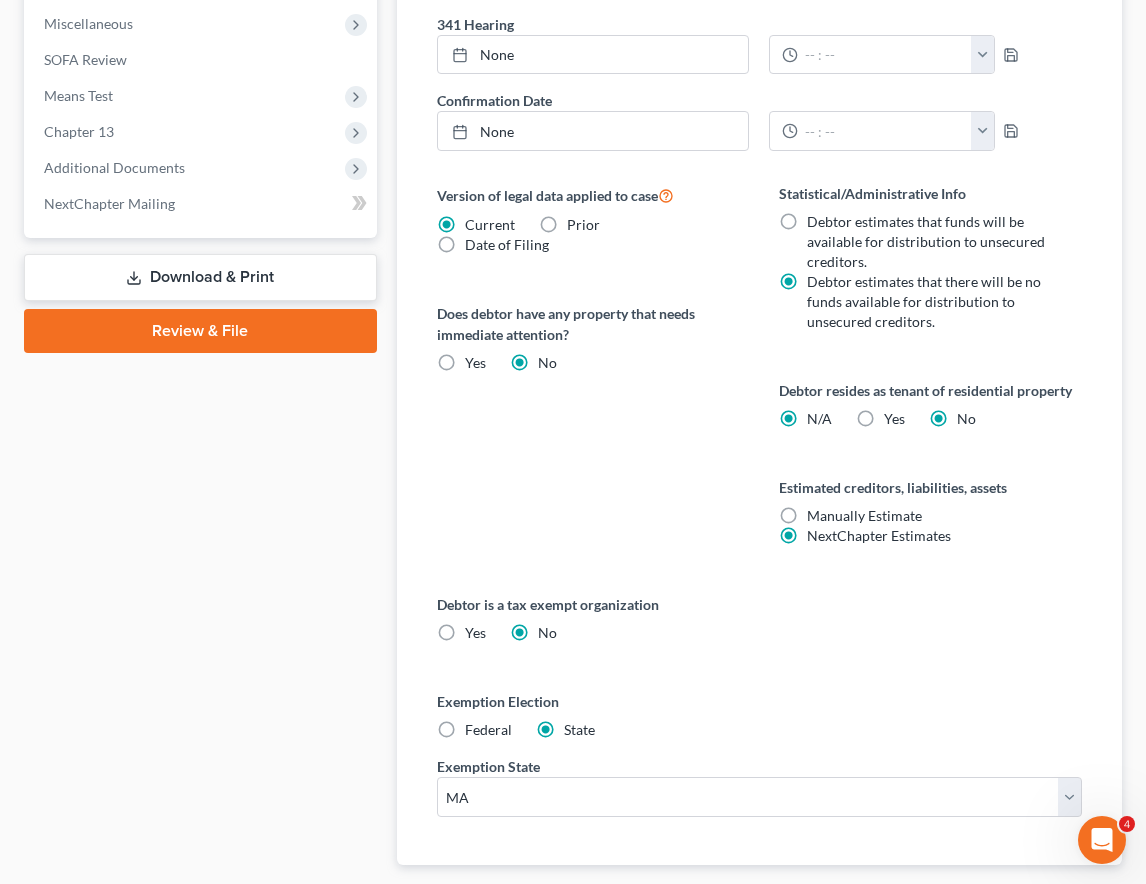 radio on "false" 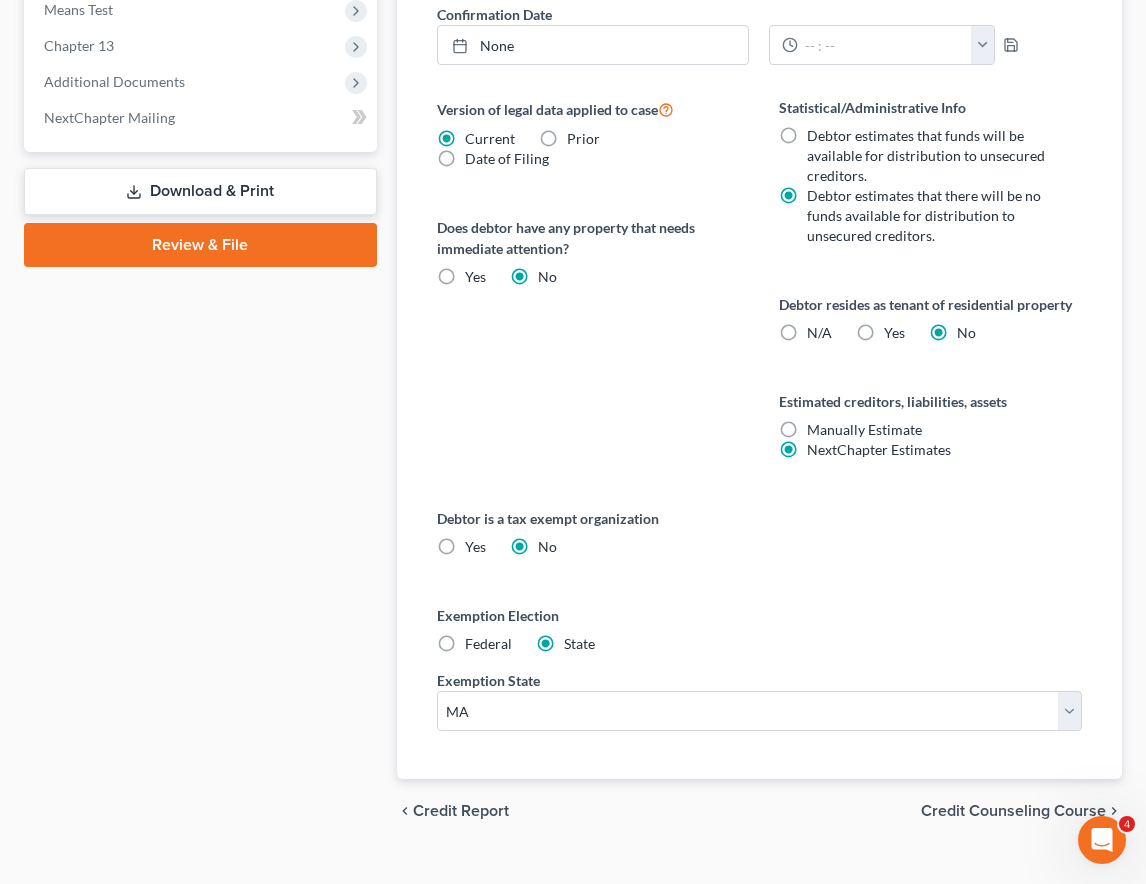 scroll, scrollTop: 1042, scrollLeft: 0, axis: vertical 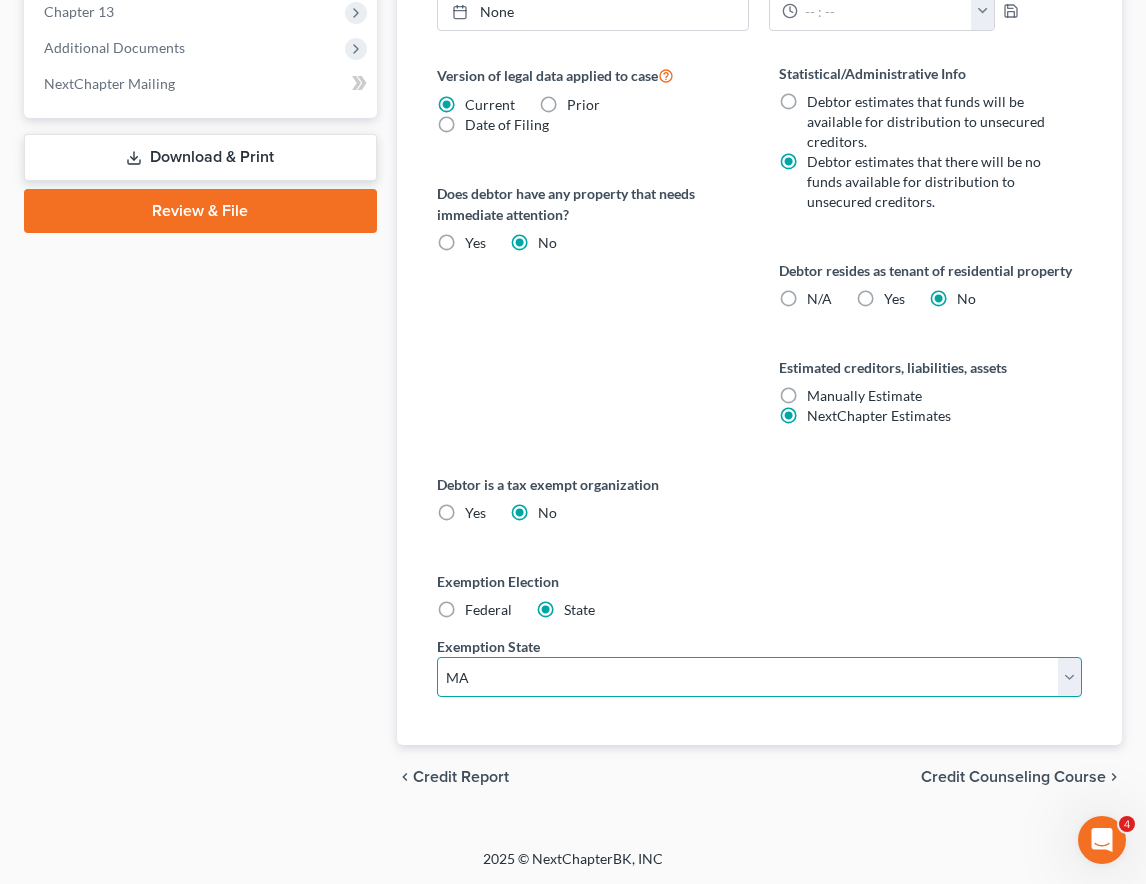 click on "State AL AK AR AZ CA CO CT DE DC FL GA GU HI ID IL IN IA KS KY LA ME MD MA MI MN MS MO MT NC ND NE NV NH NJ NM NY OH OK OR PA PR RI SC SD TN TX UT VI VA VT WA WV WI WY" at bounding box center (759, 677) 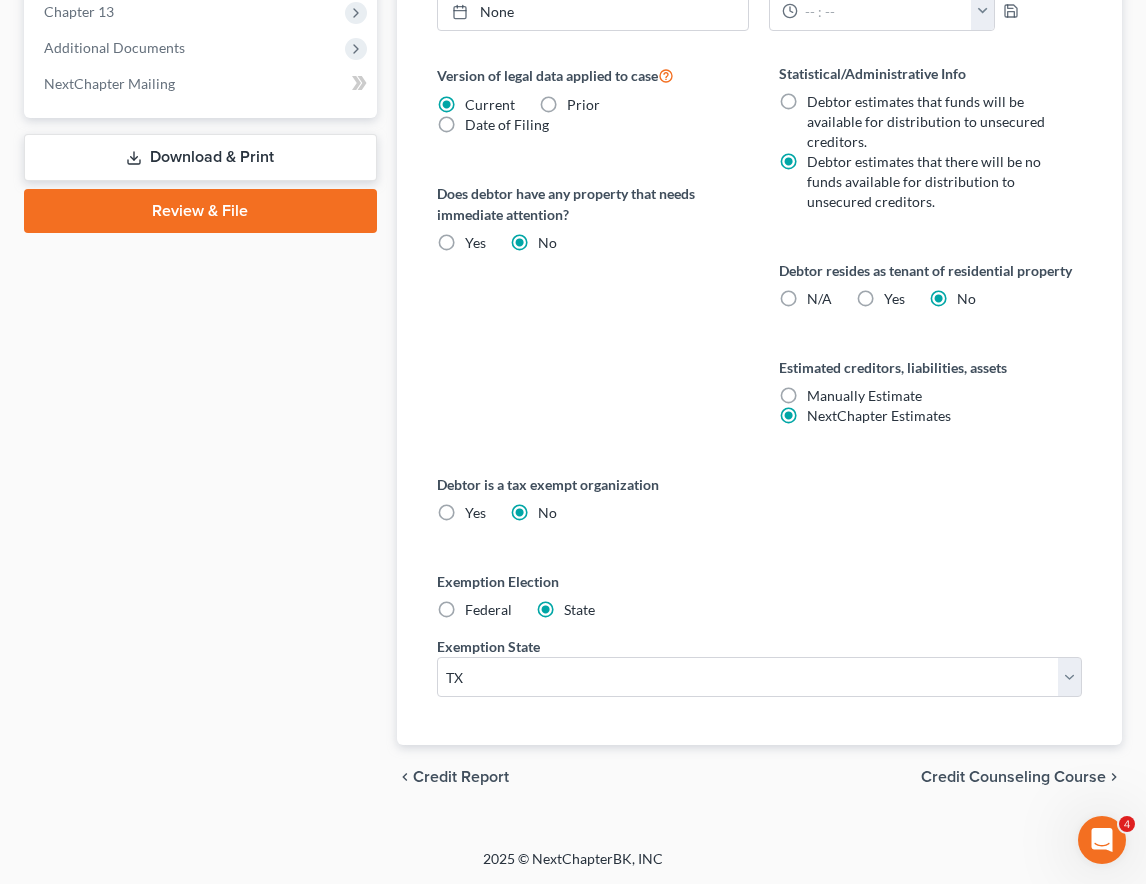 click on "Credit Counseling Course" at bounding box center (1013, 777) 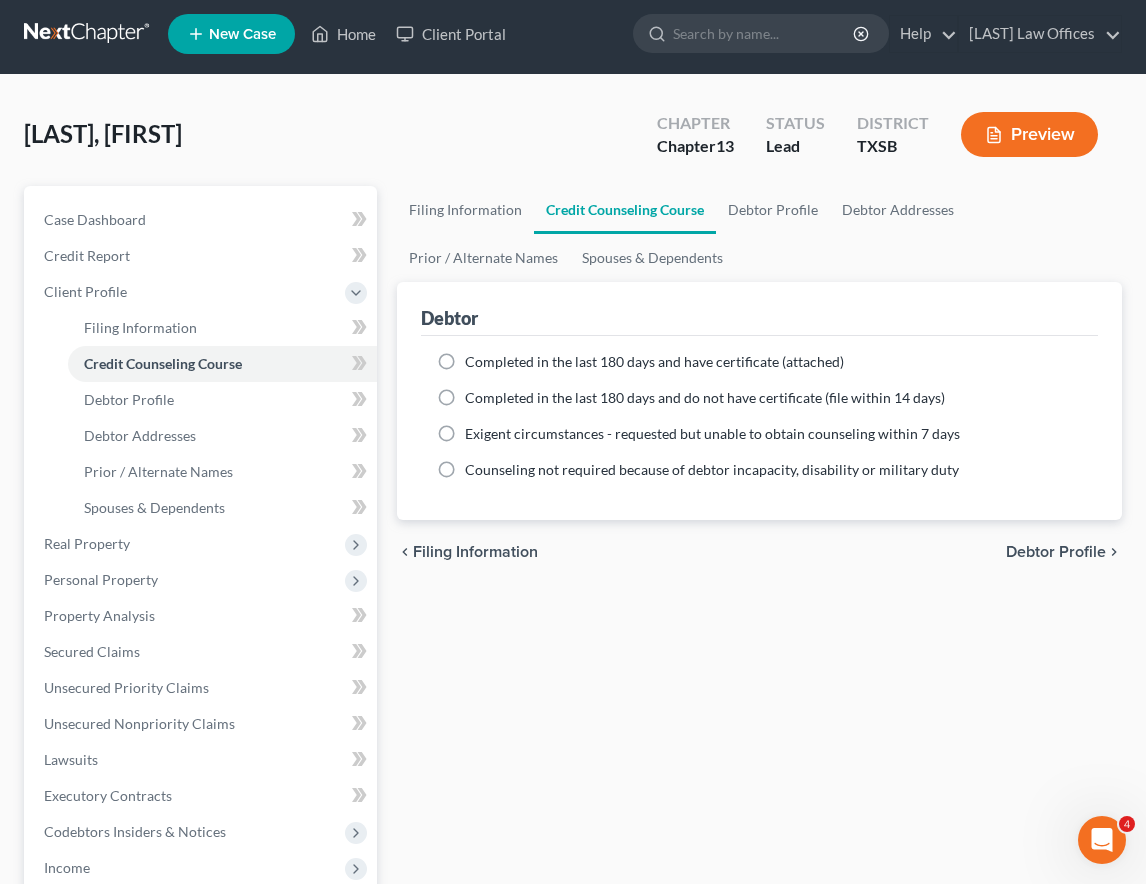 scroll, scrollTop: 0, scrollLeft: 0, axis: both 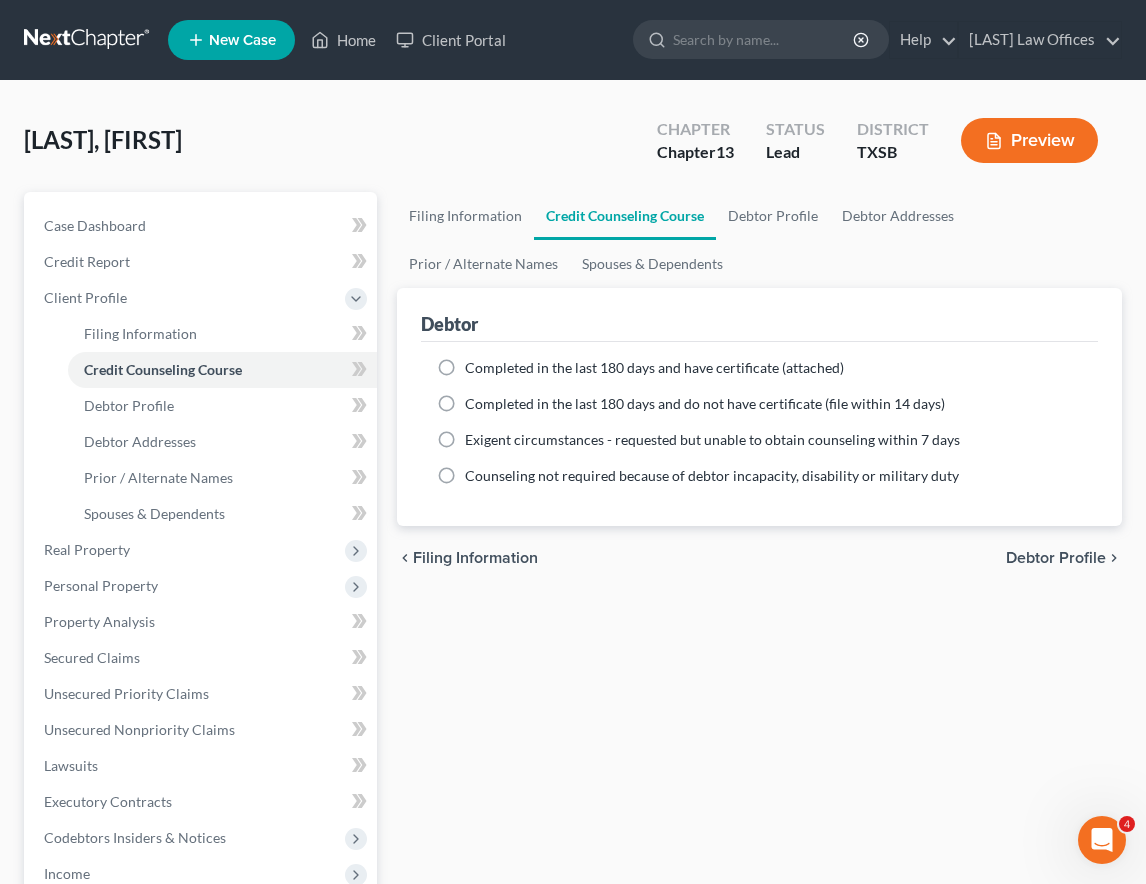 click on "Completed in the last 180 days and have certificate (attached)" at bounding box center [654, 368] 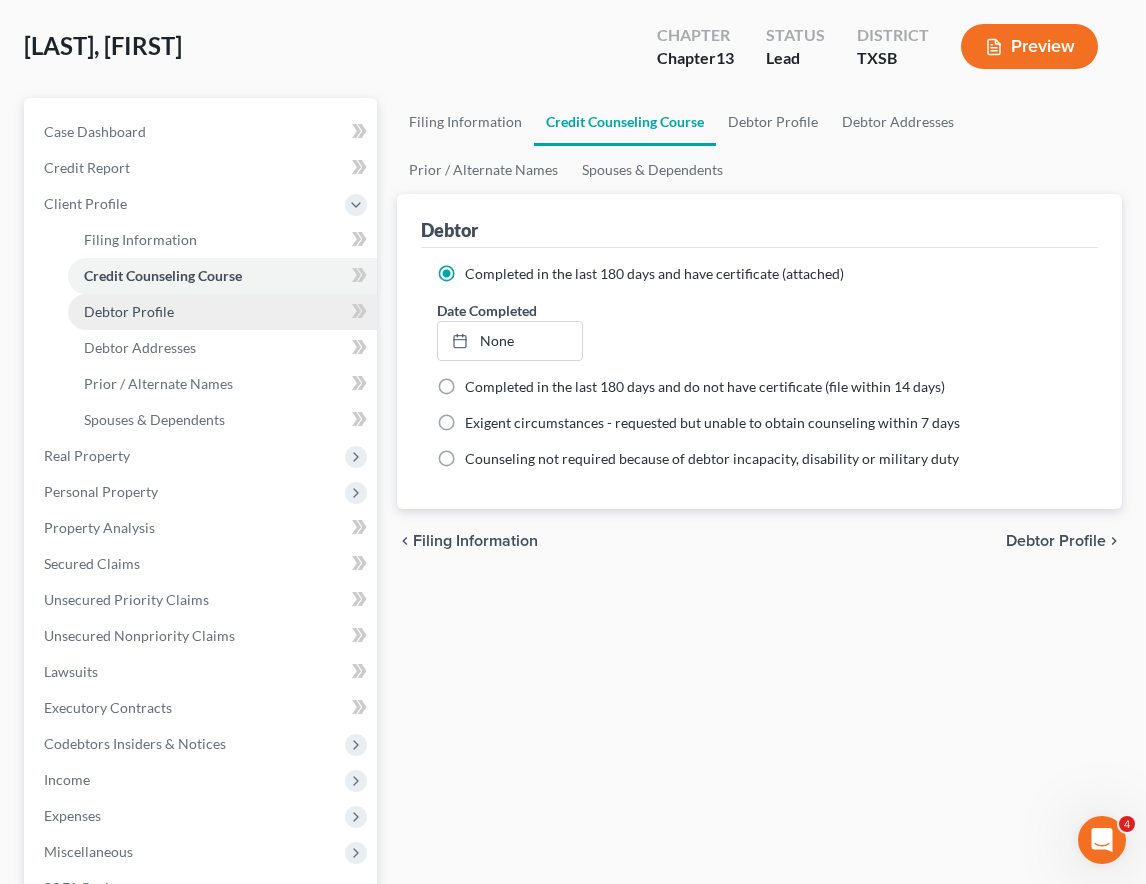 scroll, scrollTop: 465, scrollLeft: 0, axis: vertical 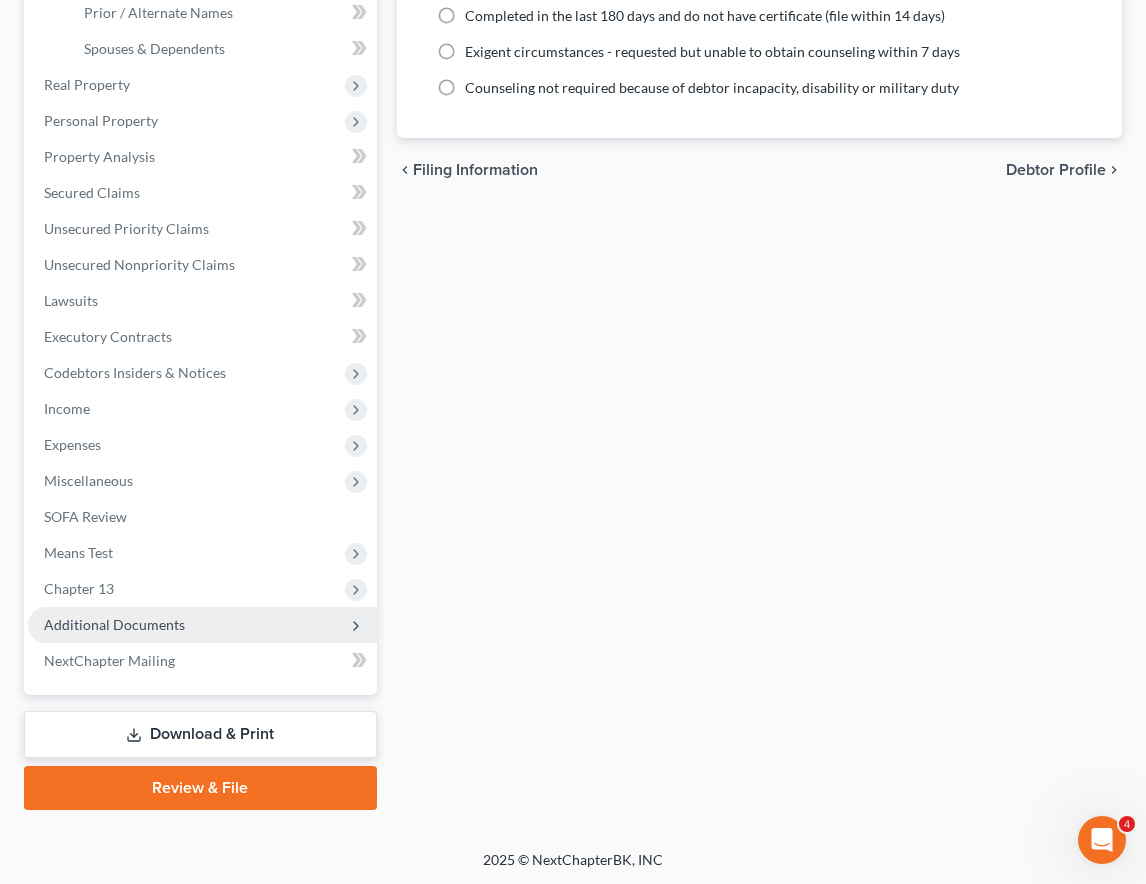 click on "Additional Documents" at bounding box center (114, 624) 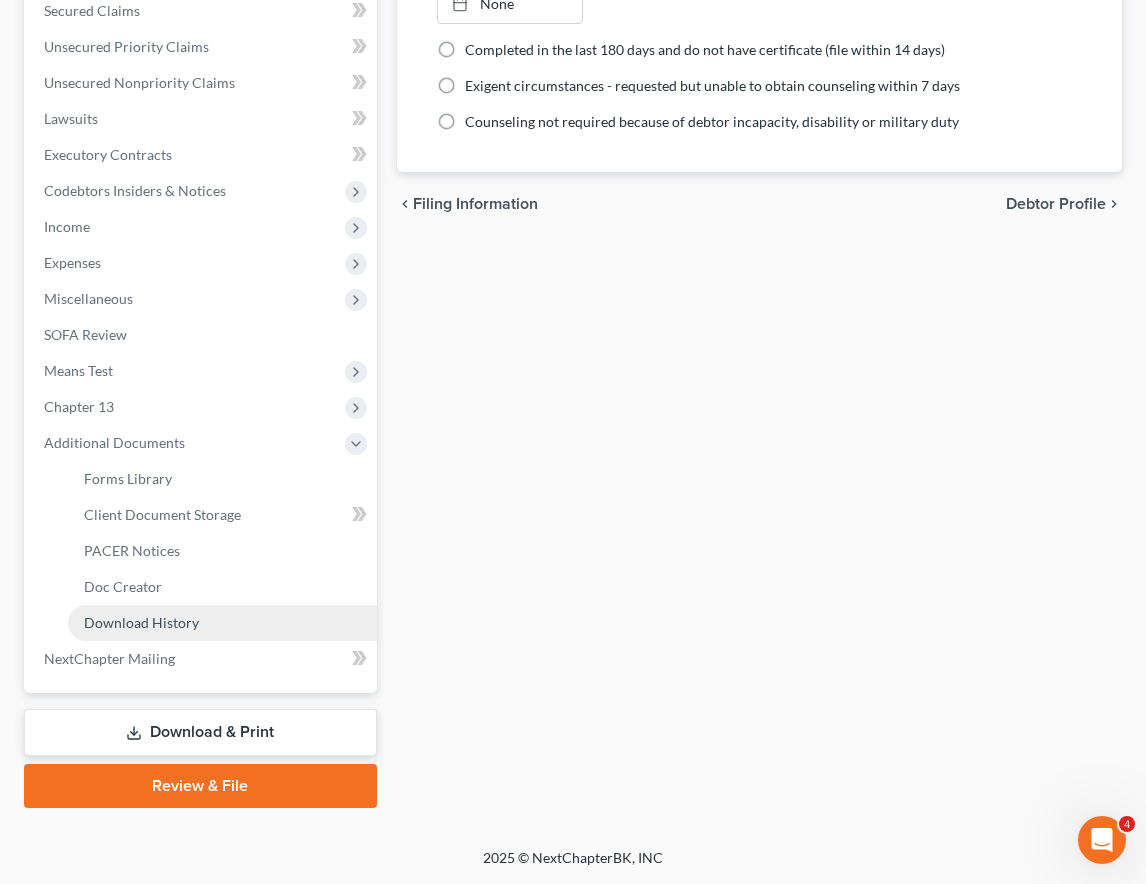 scroll, scrollTop: 429, scrollLeft: 0, axis: vertical 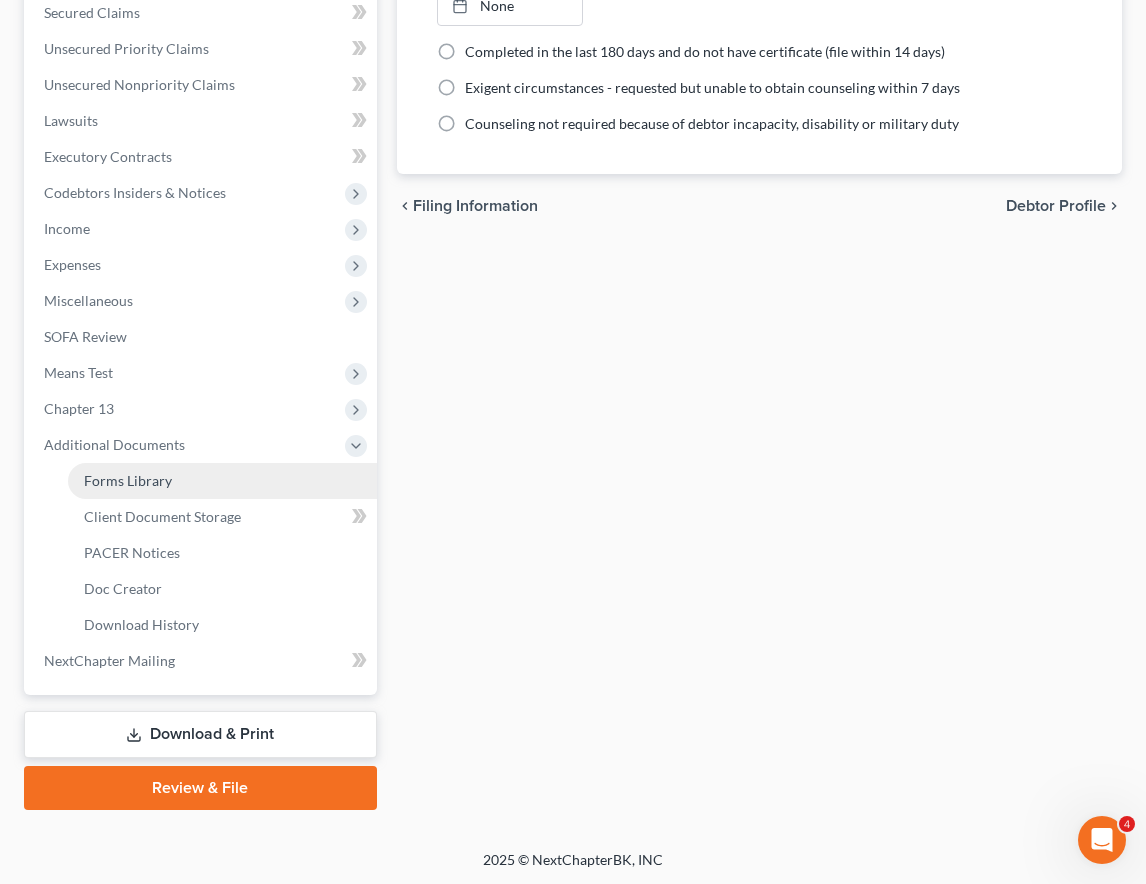click on "Forms Library" at bounding box center [222, 481] 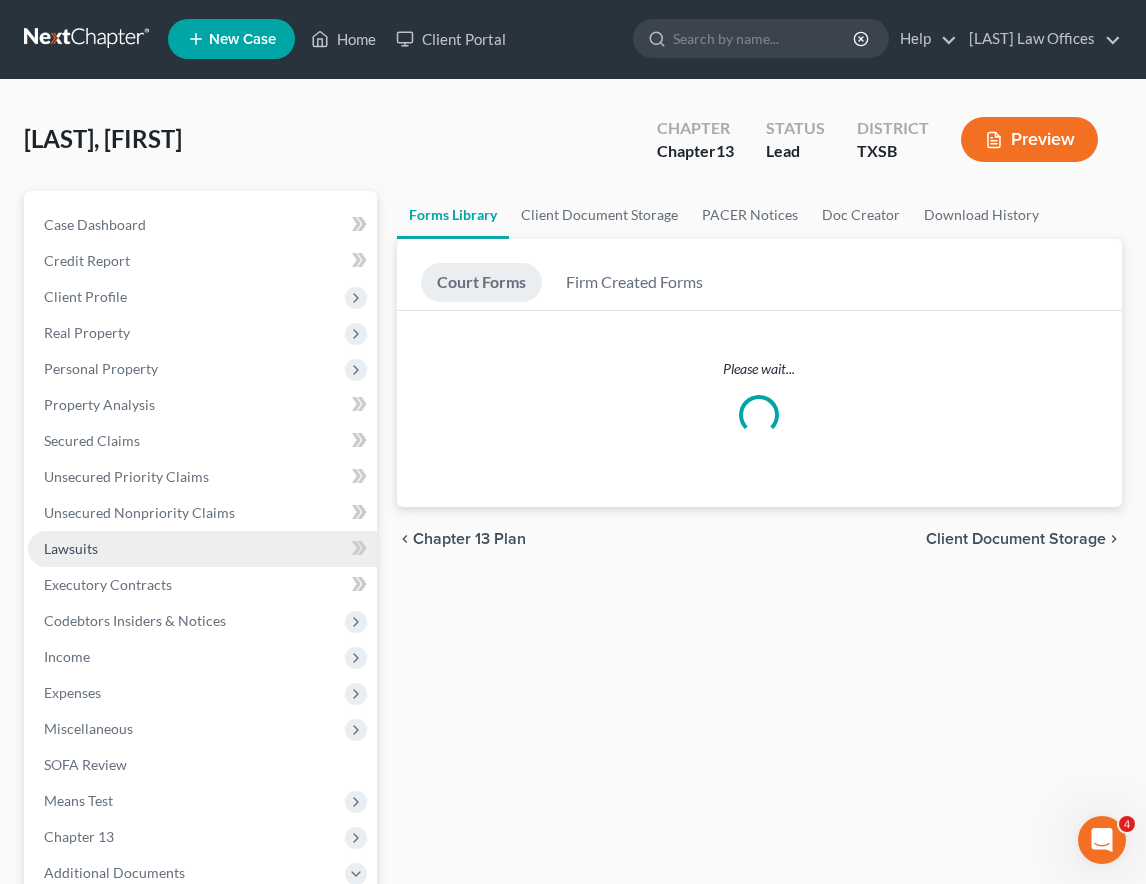 scroll, scrollTop: 0, scrollLeft: 0, axis: both 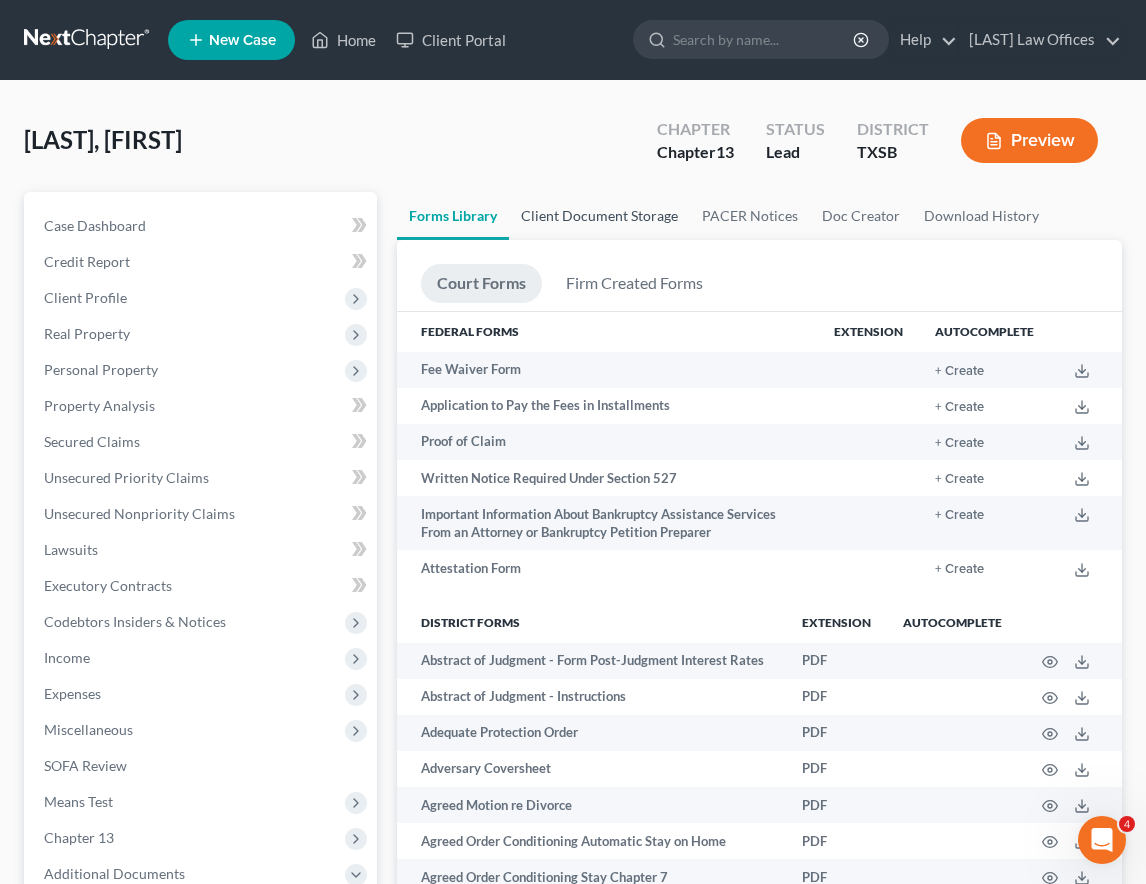 click on "Client Document Storage" at bounding box center [599, 216] 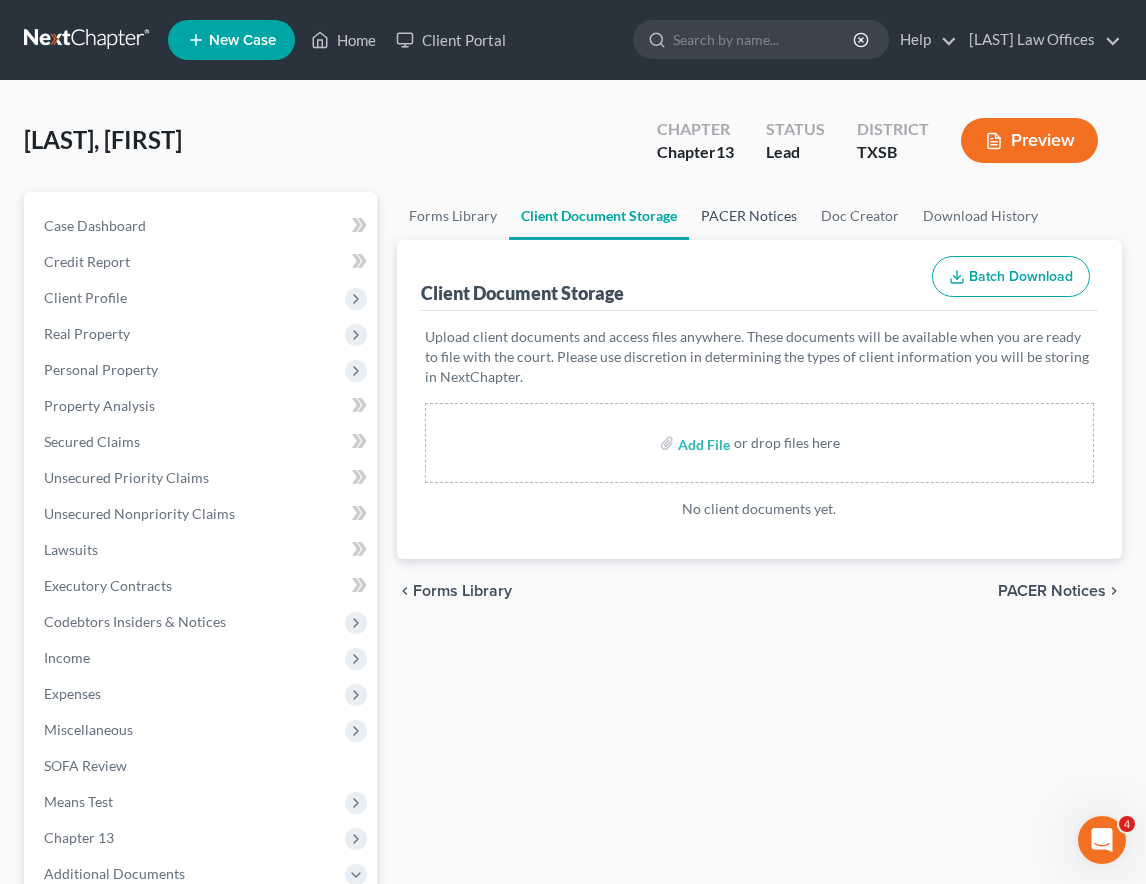 click on "PACER Notices" at bounding box center (749, 216) 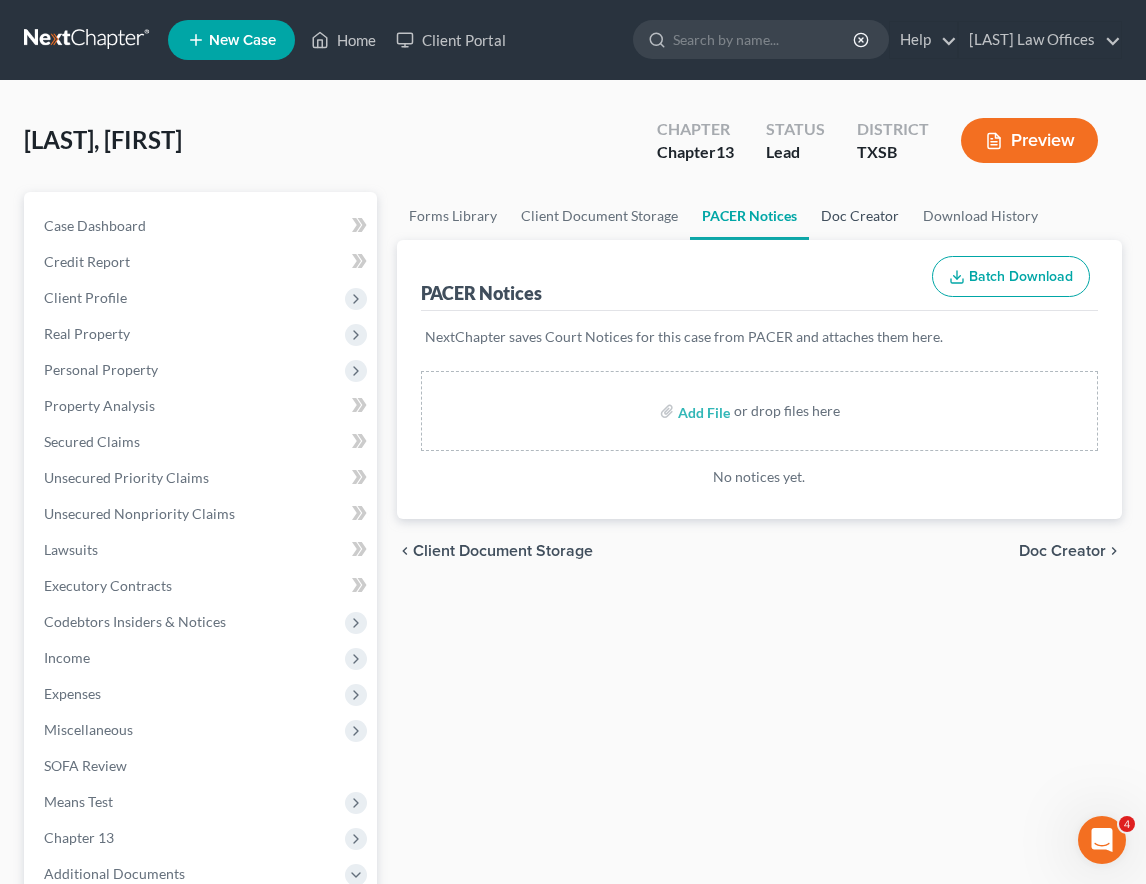 click on "Doc Creator" at bounding box center (860, 216) 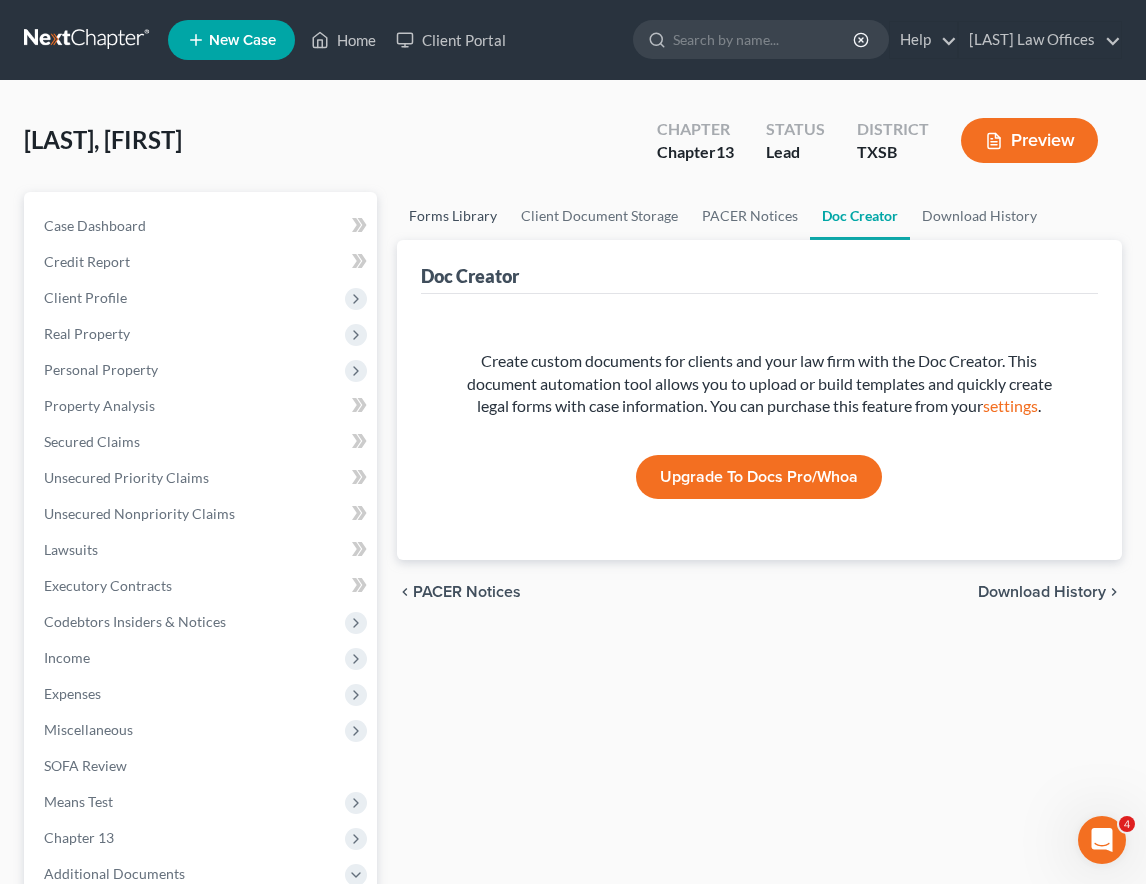 click on "Forms Library" at bounding box center [453, 216] 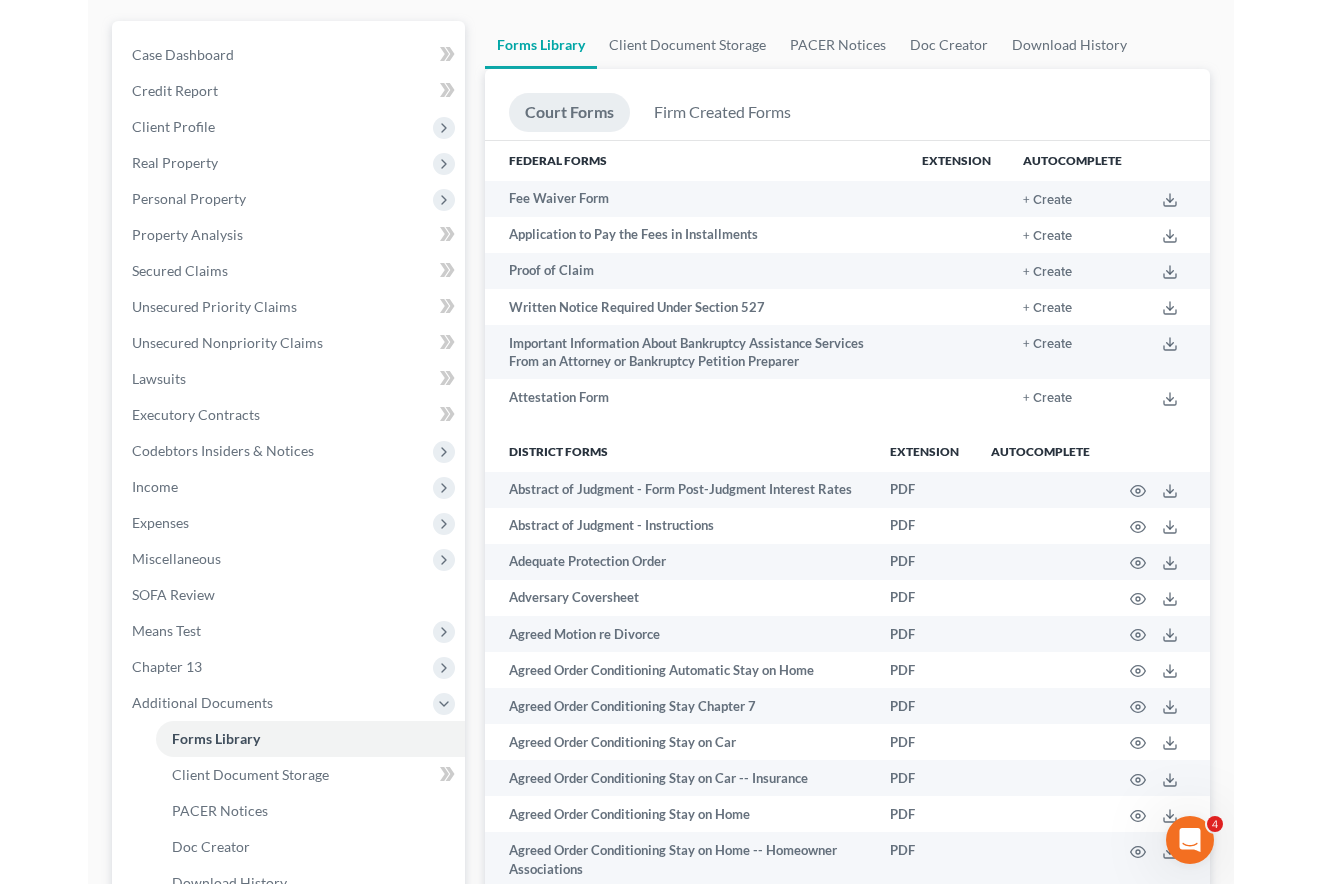 scroll, scrollTop: 0, scrollLeft: 0, axis: both 